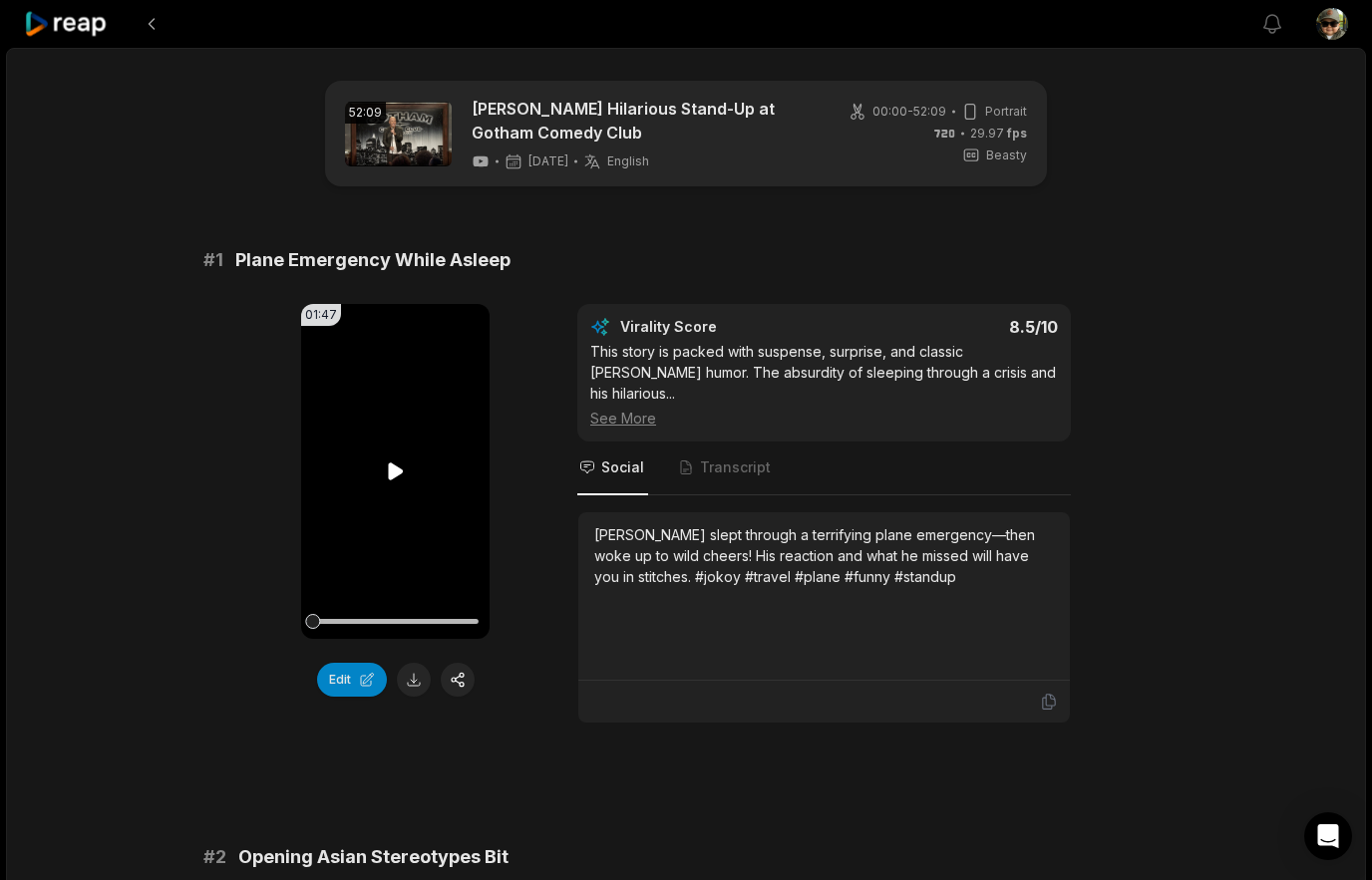 scroll, scrollTop: 0, scrollLeft: 0, axis: both 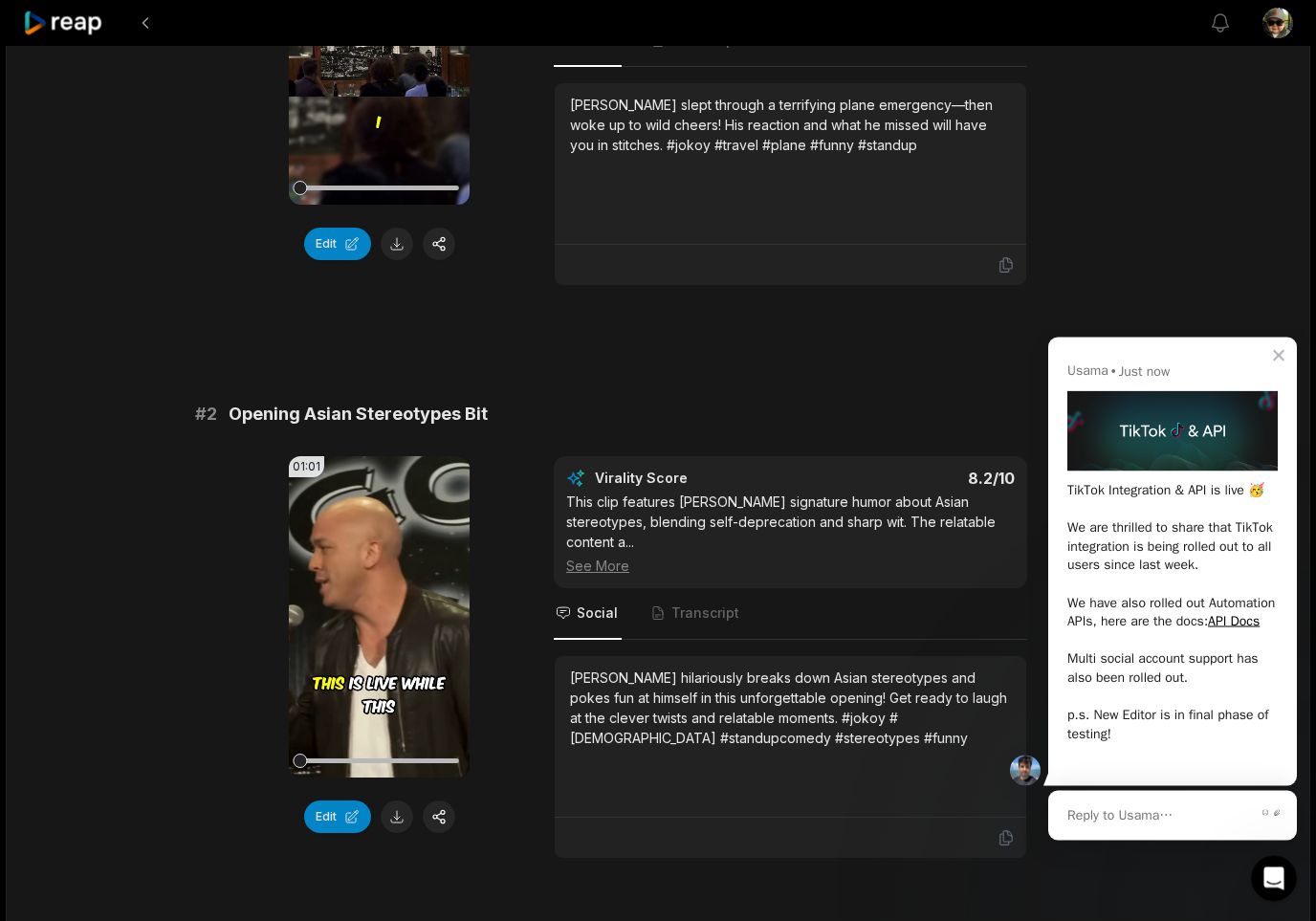 click on "Clear" at bounding box center (1279, 355) 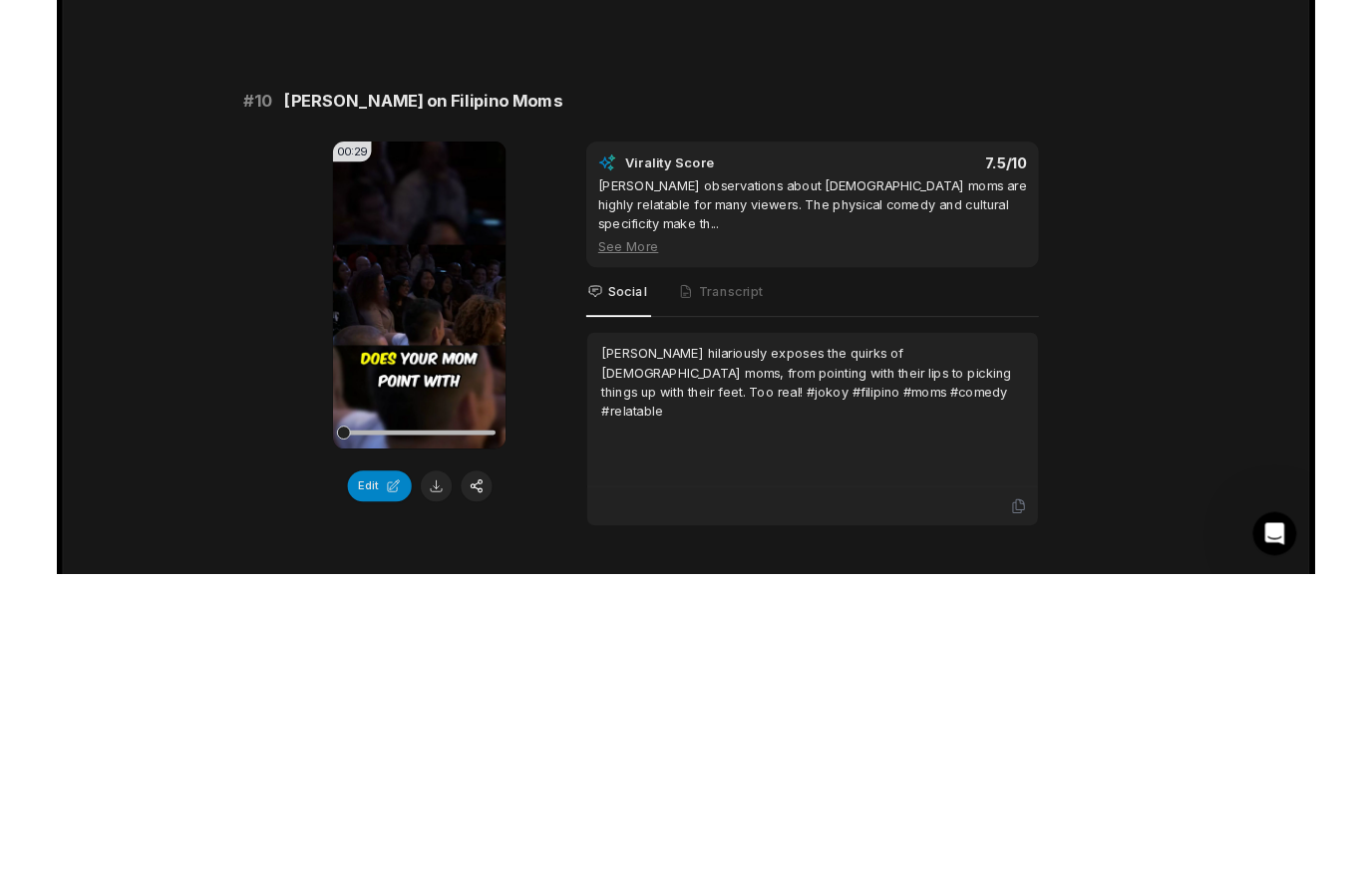 scroll, scrollTop: 5205, scrollLeft: 0, axis: vertical 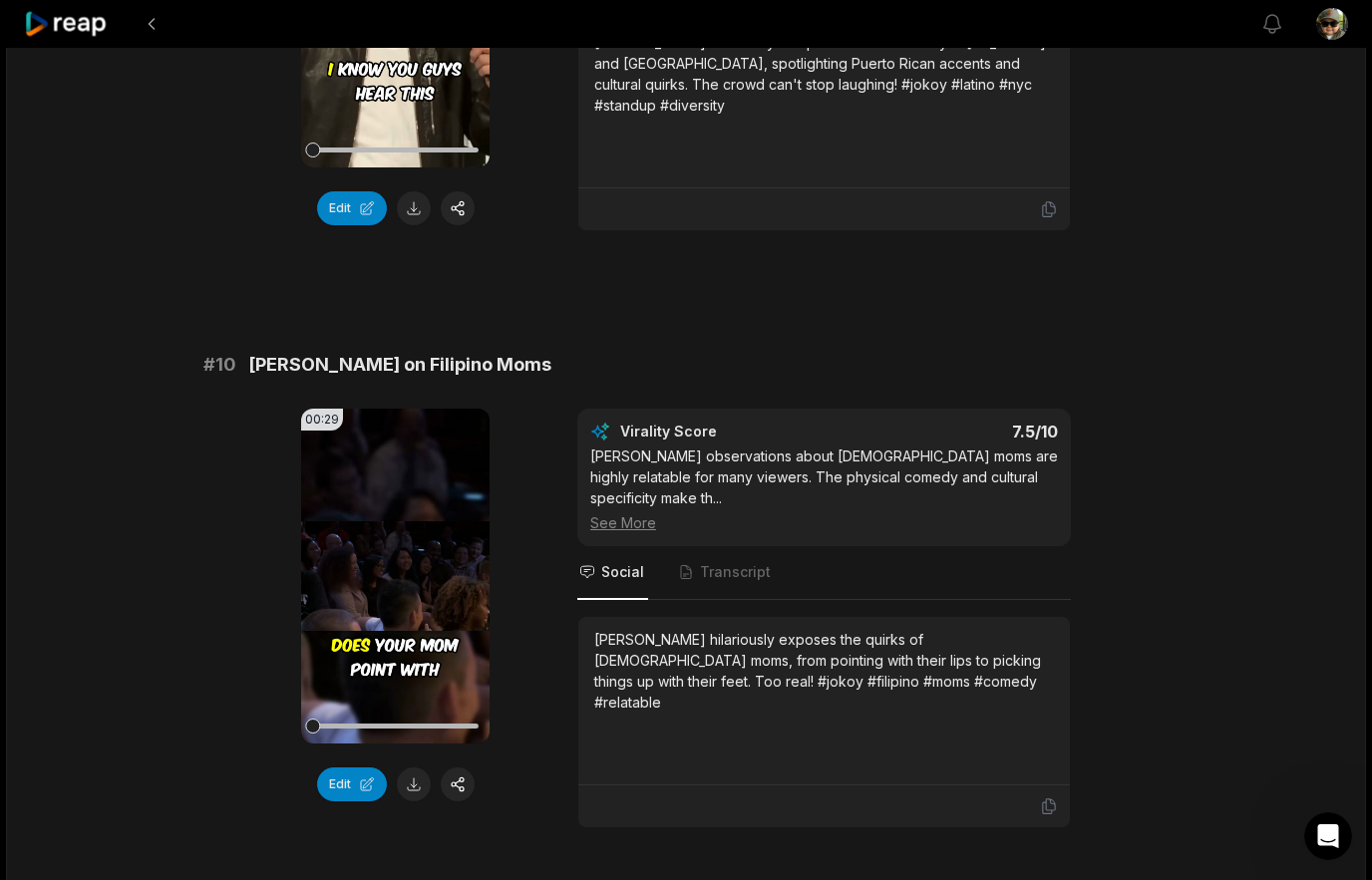 click on "2" at bounding box center [684, 931] 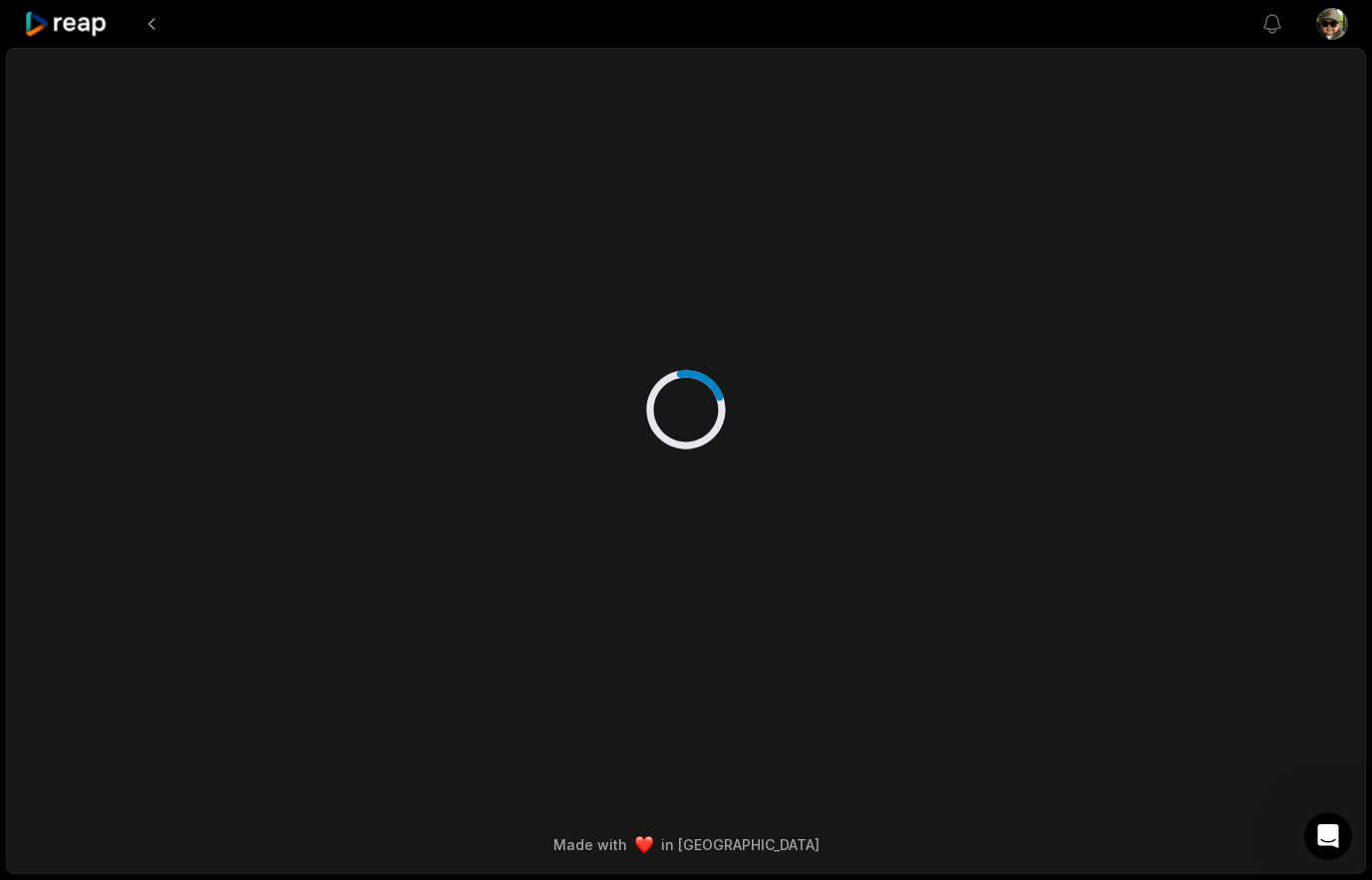 scroll, scrollTop: 0, scrollLeft: 0, axis: both 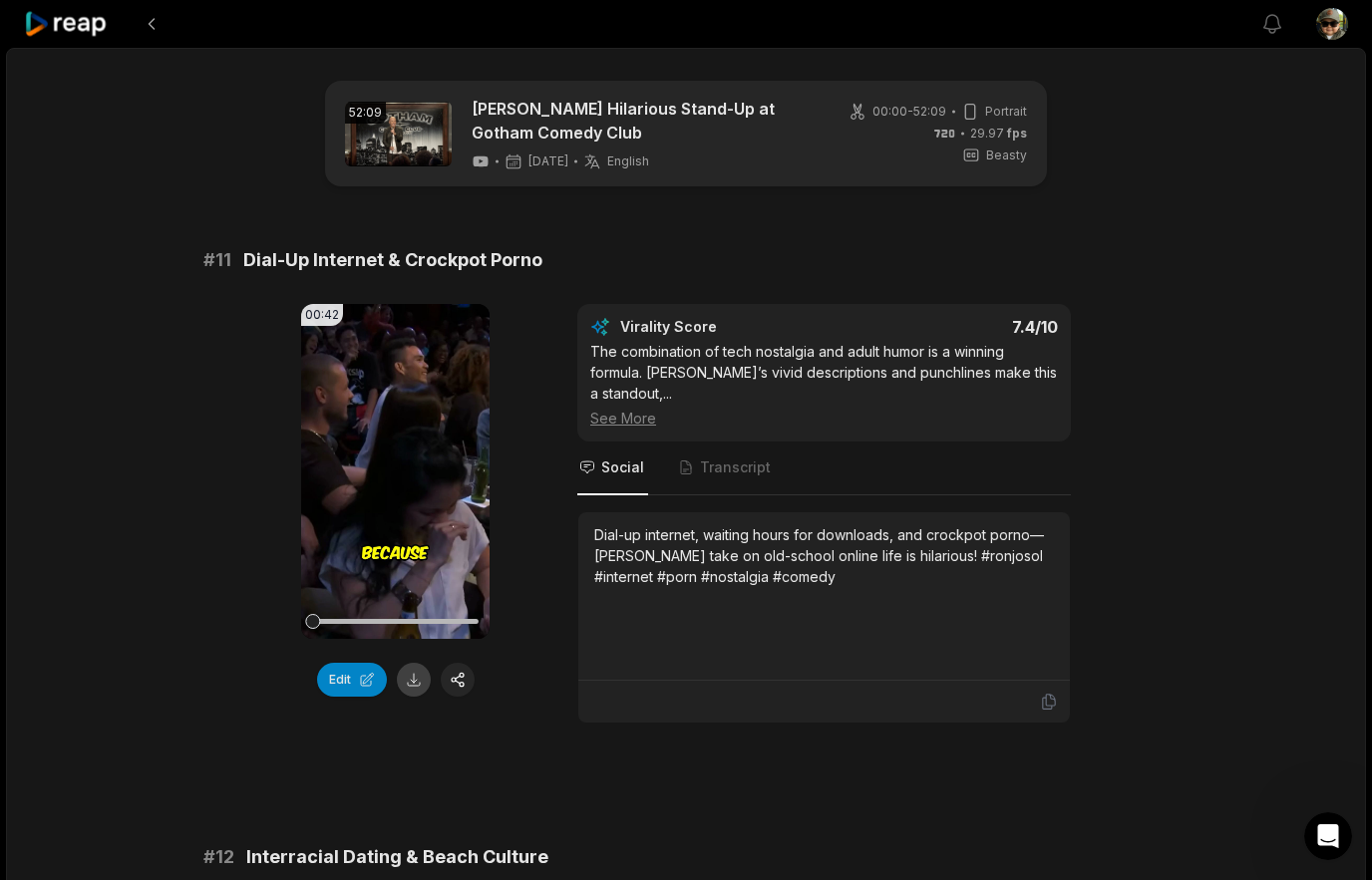 click at bounding box center (414, 680) 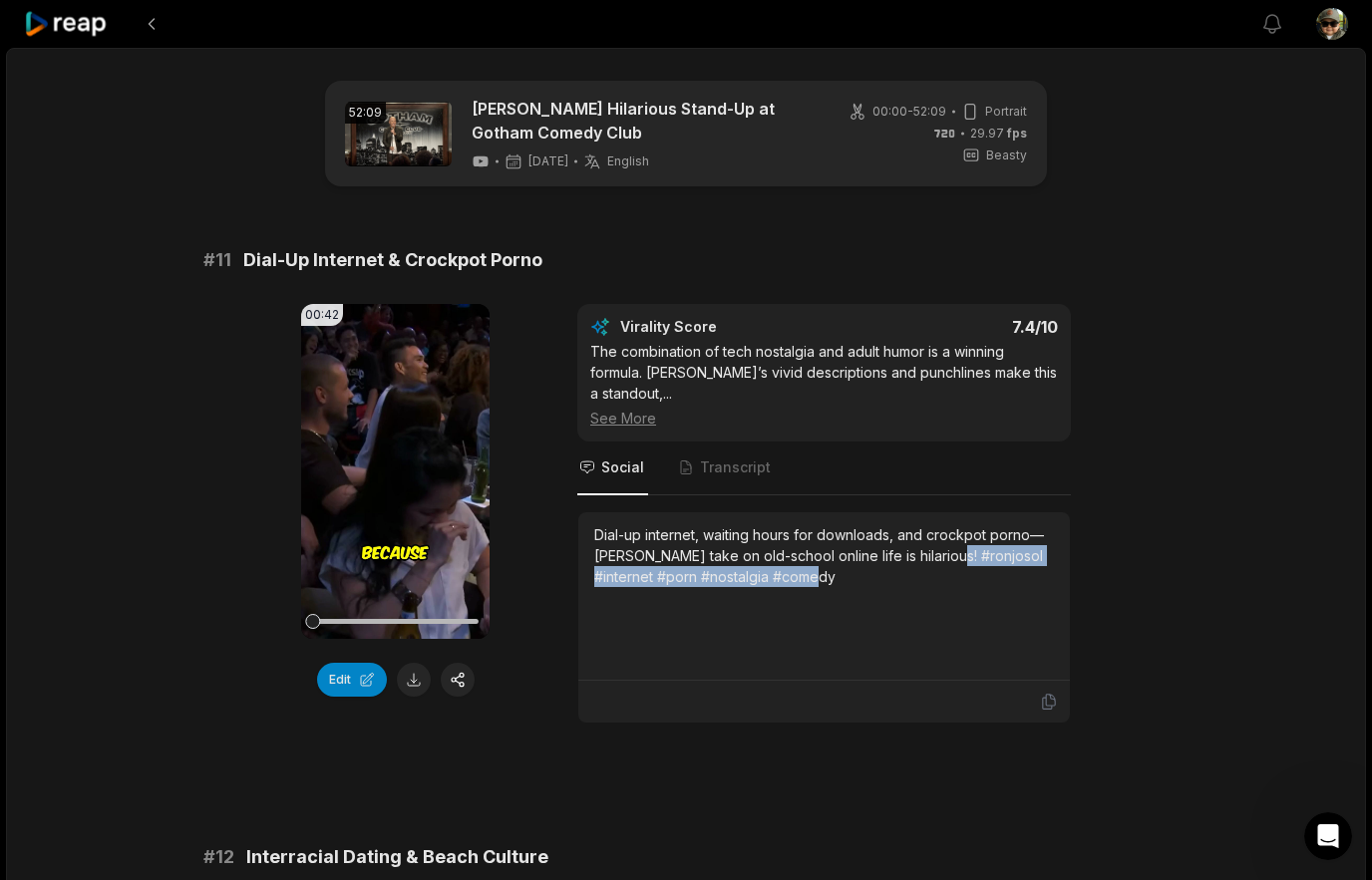 drag, startPoint x: 851, startPoint y: 581, endPoint x: 942, endPoint y: 561, distance: 93.17188 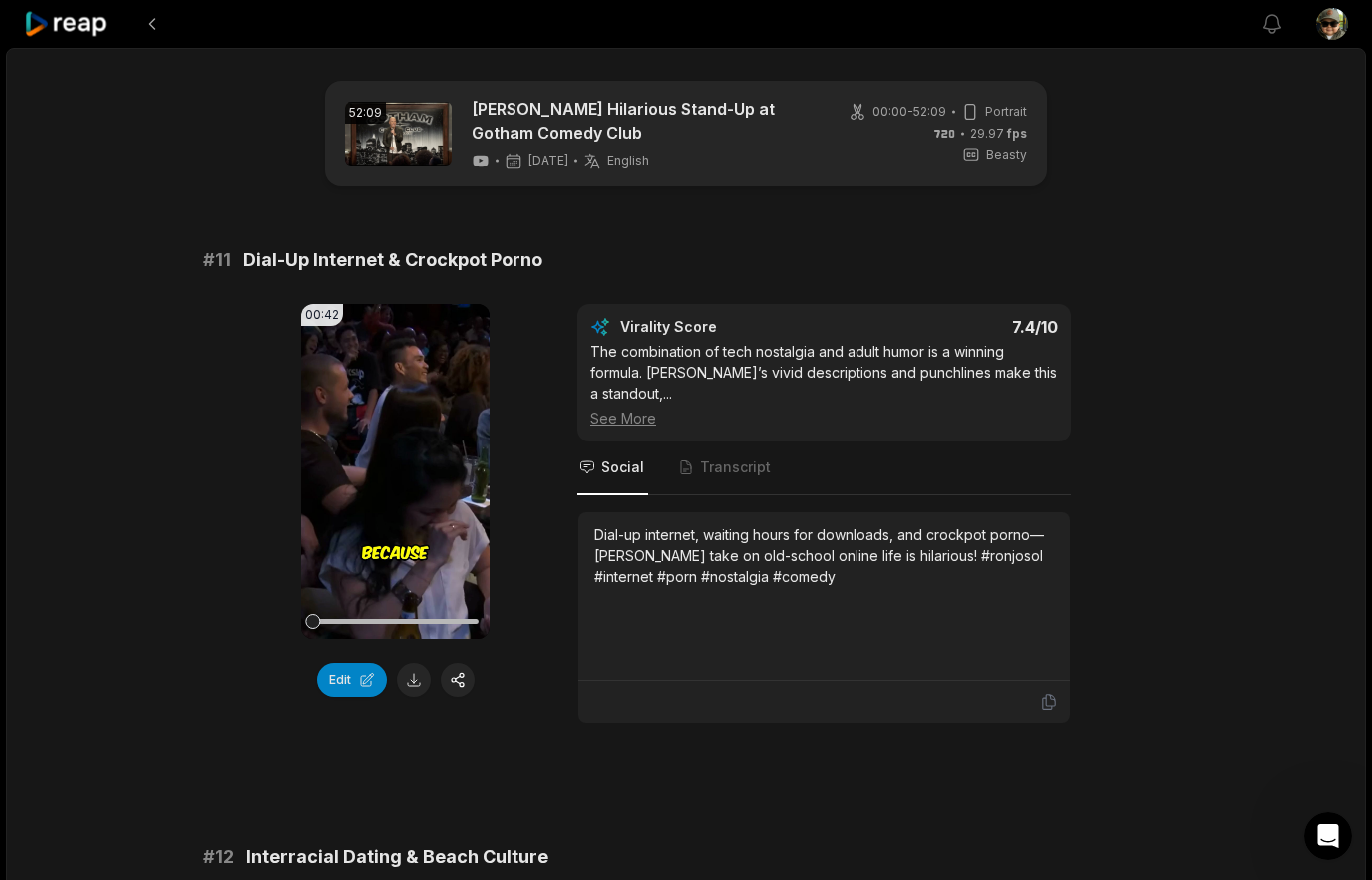 scroll, scrollTop: 0, scrollLeft: 0, axis: both 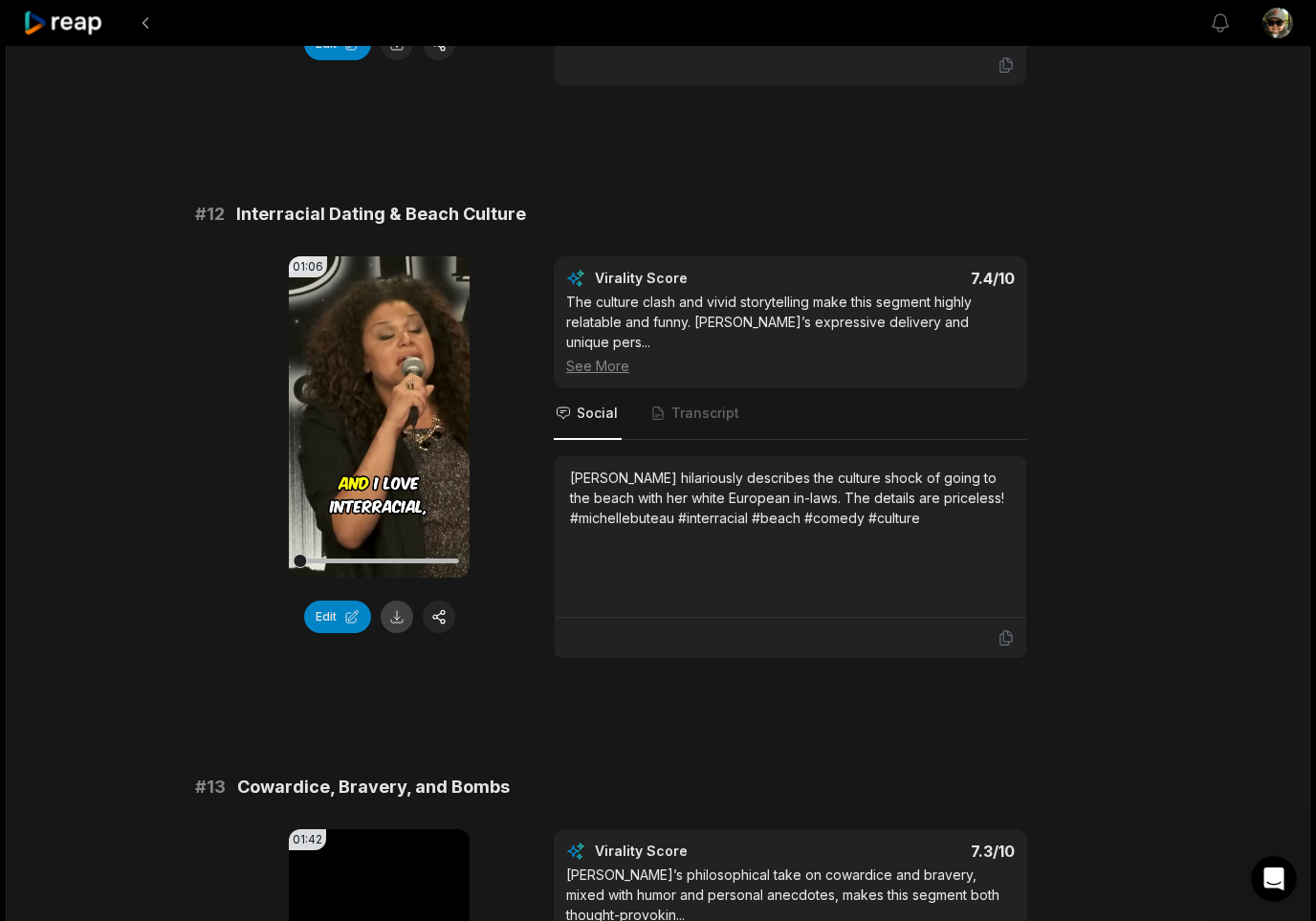 click at bounding box center (397, 617) 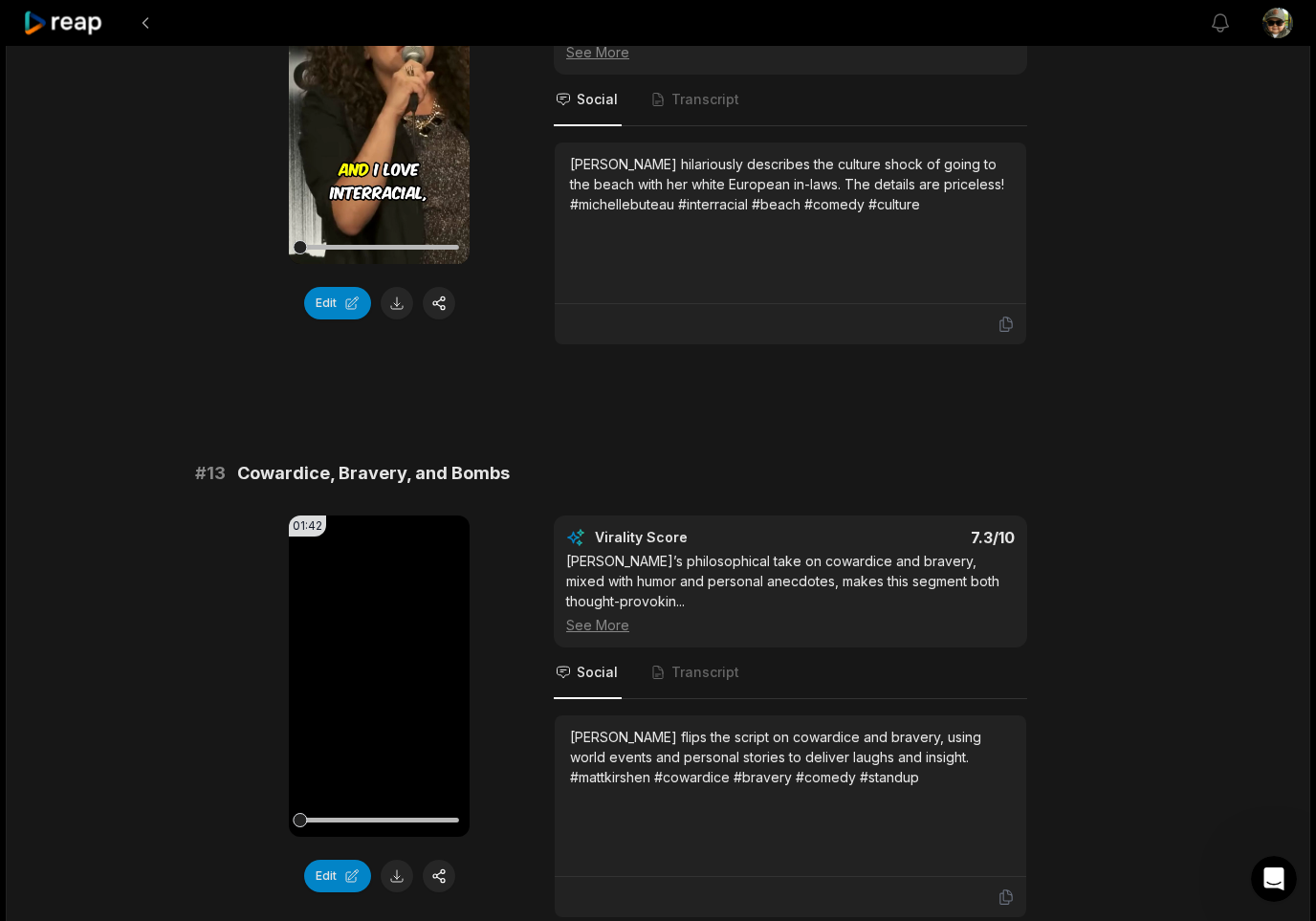 scroll, scrollTop: 1090, scrollLeft: 0, axis: vertical 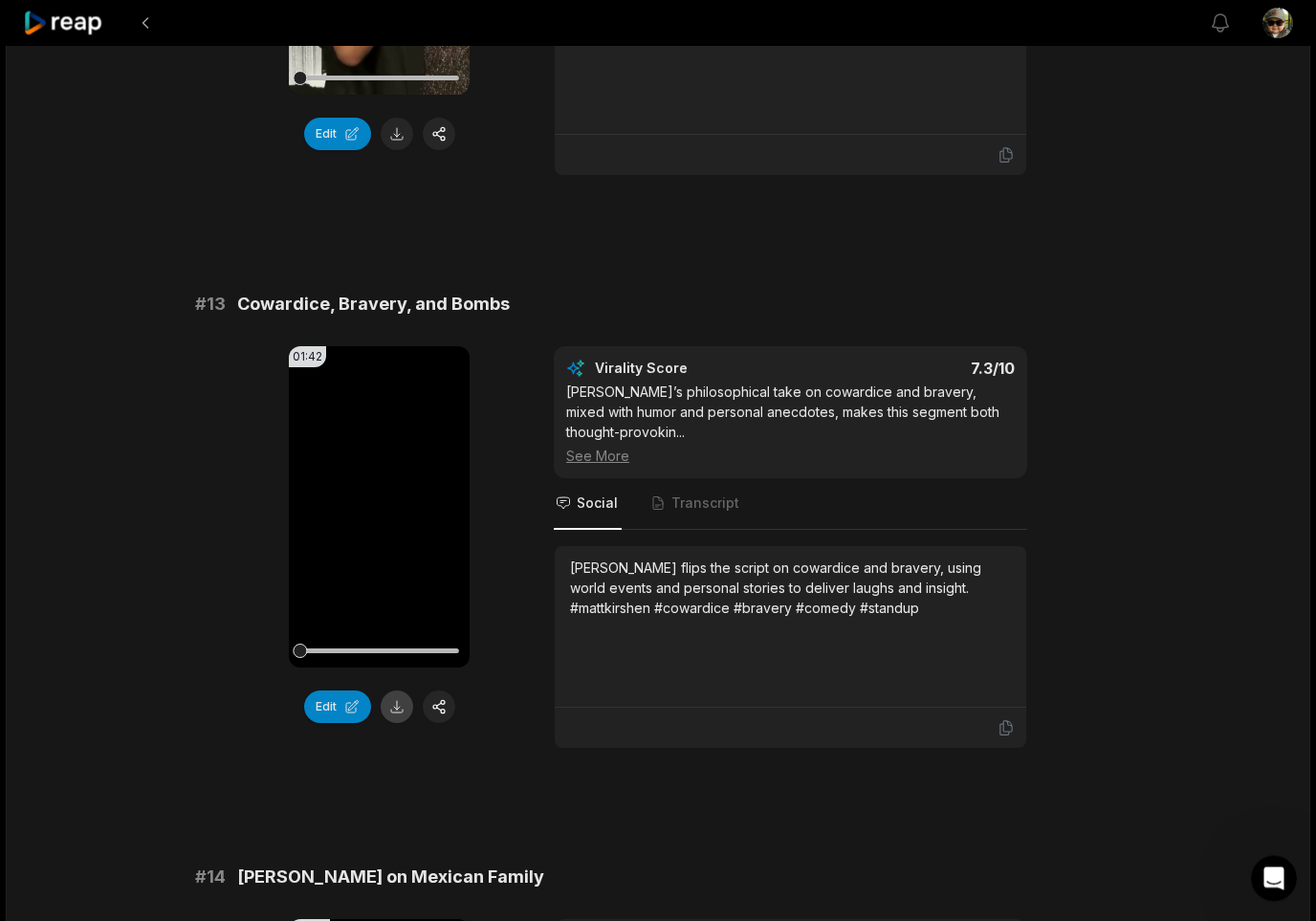 click at bounding box center (397, 708) 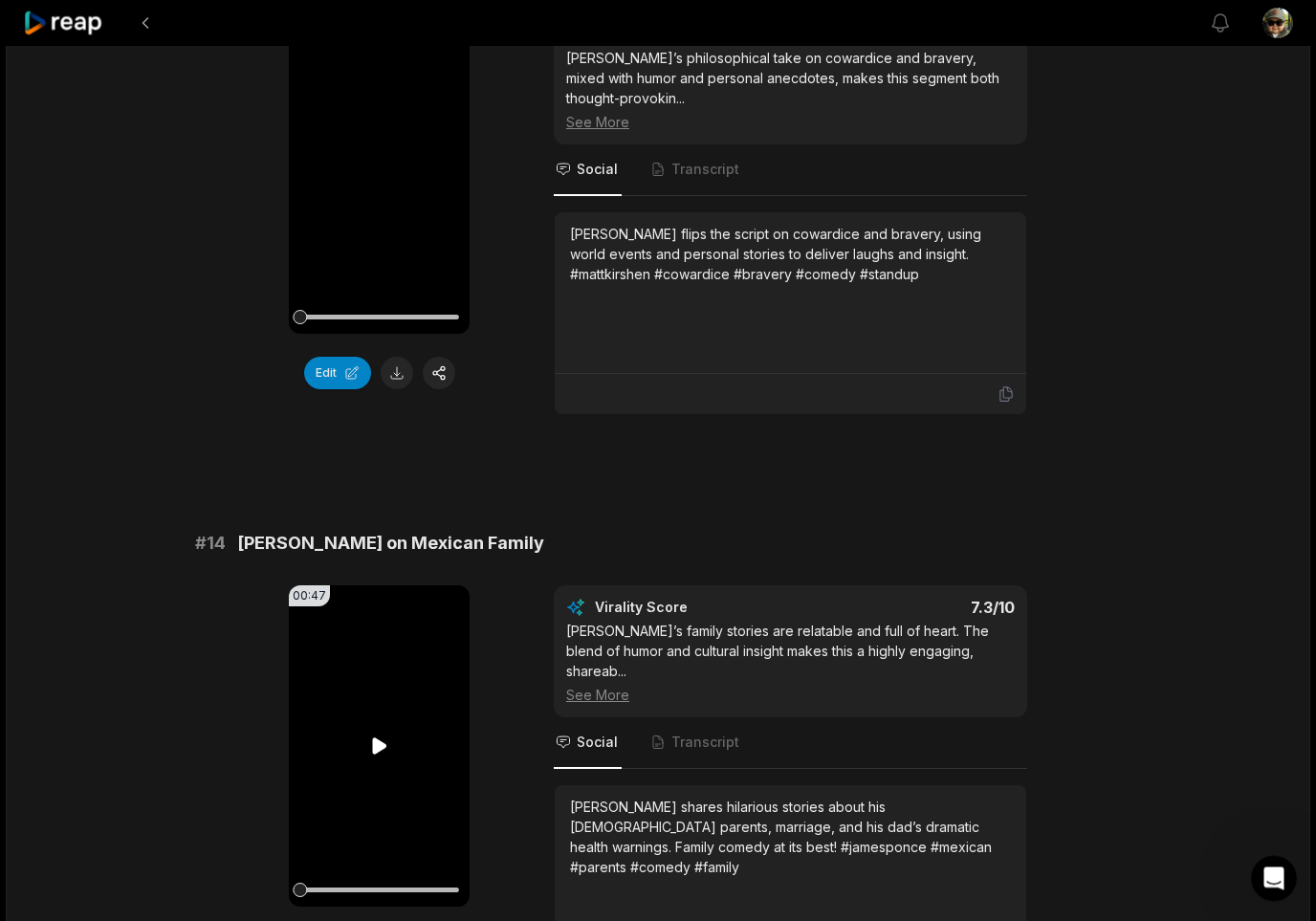scroll, scrollTop: 1502, scrollLeft: 0, axis: vertical 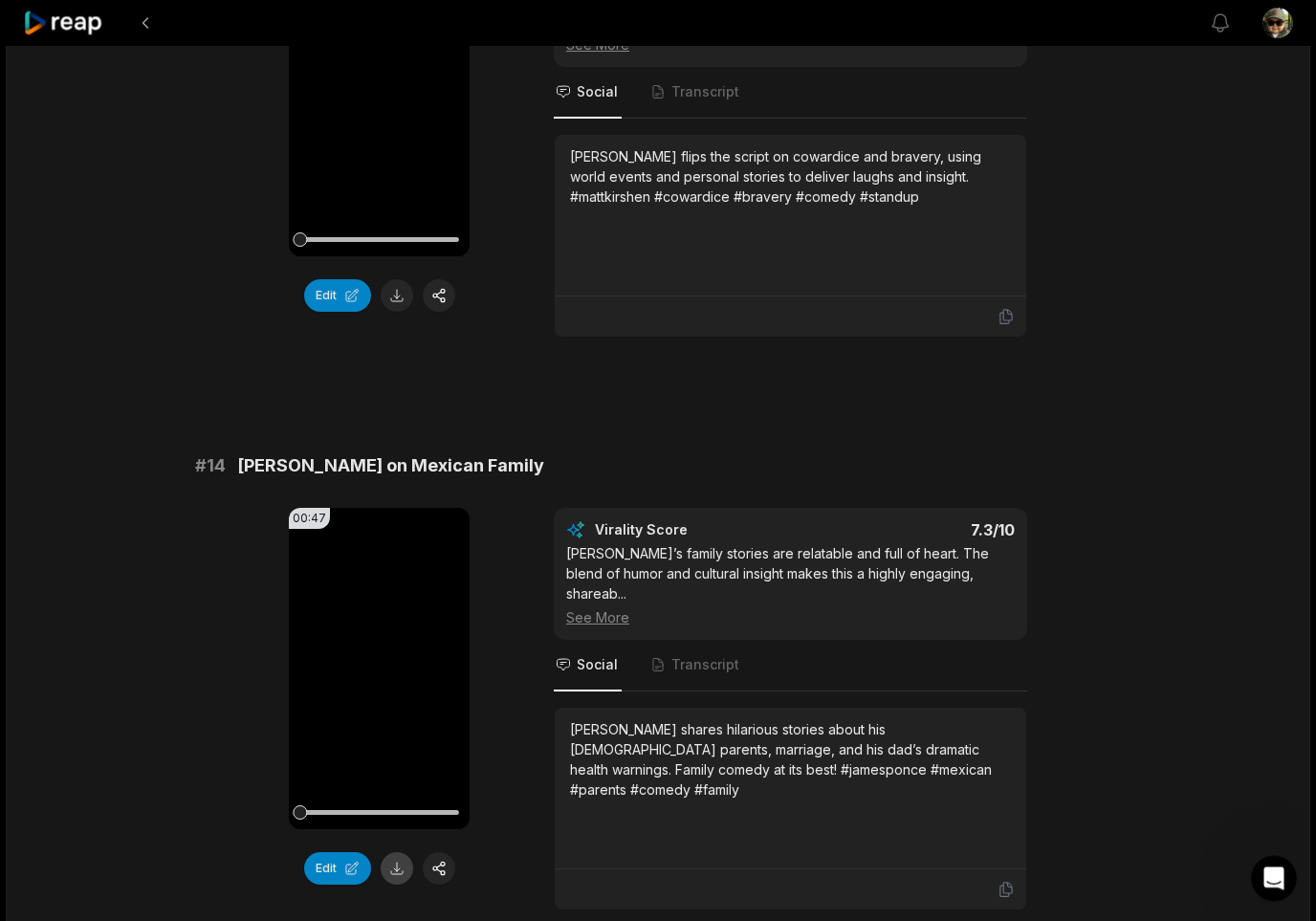 click at bounding box center (397, 869) 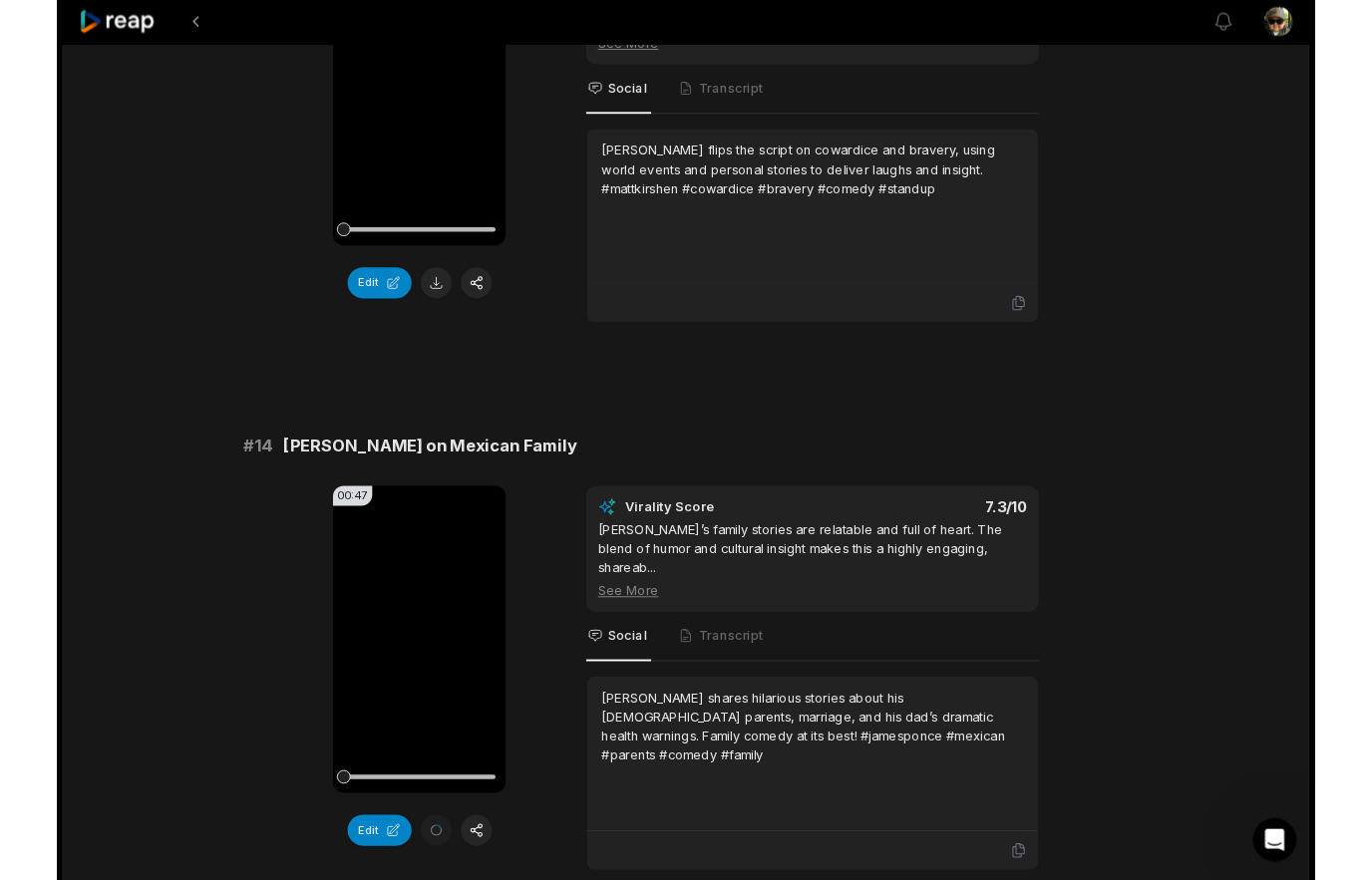 scroll, scrollTop: 1645, scrollLeft: 0, axis: vertical 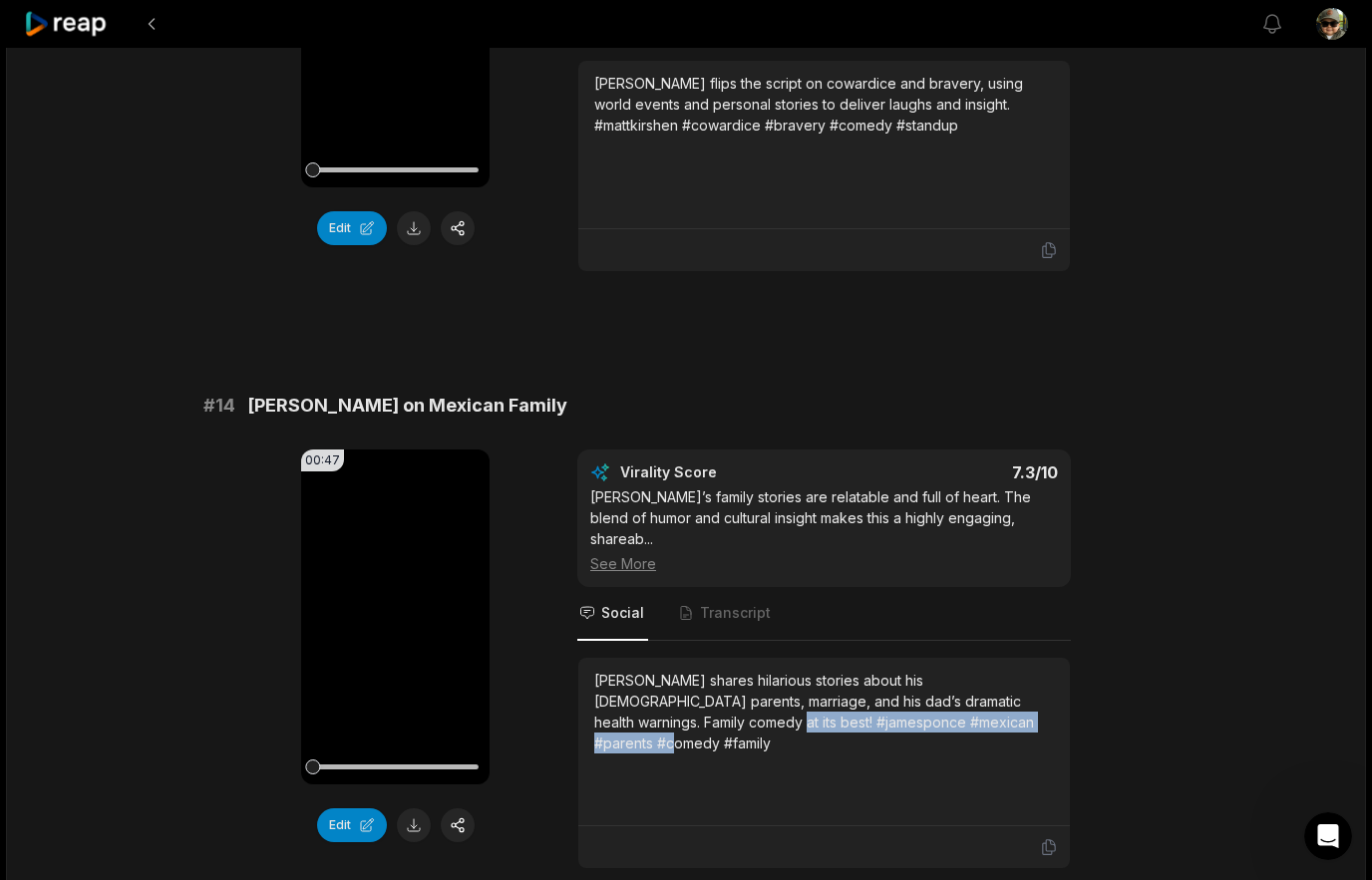drag, startPoint x: 991, startPoint y: 664, endPoint x: 651, endPoint y: 665, distance: 340.00147 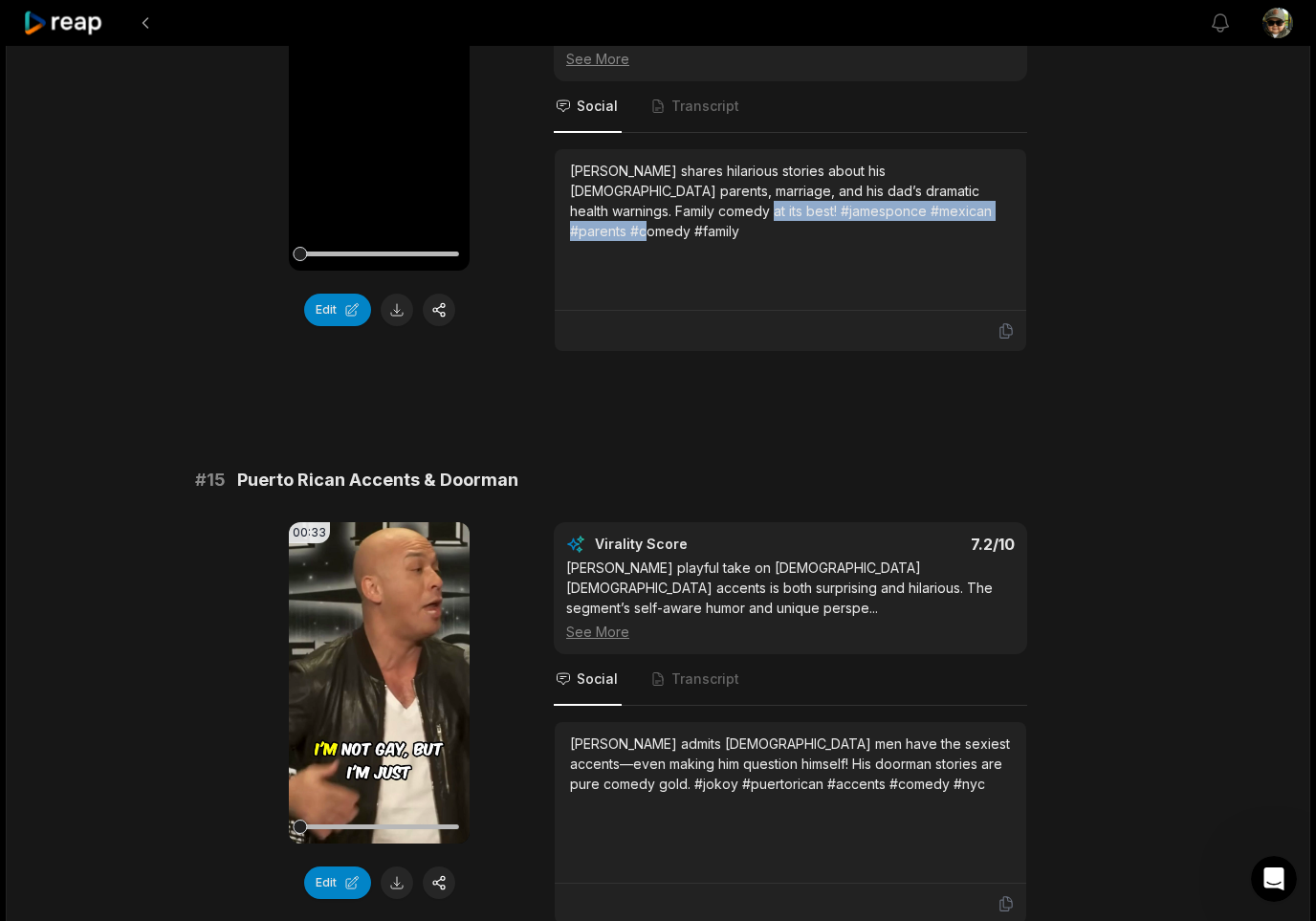 scroll, scrollTop: 2145, scrollLeft: 0, axis: vertical 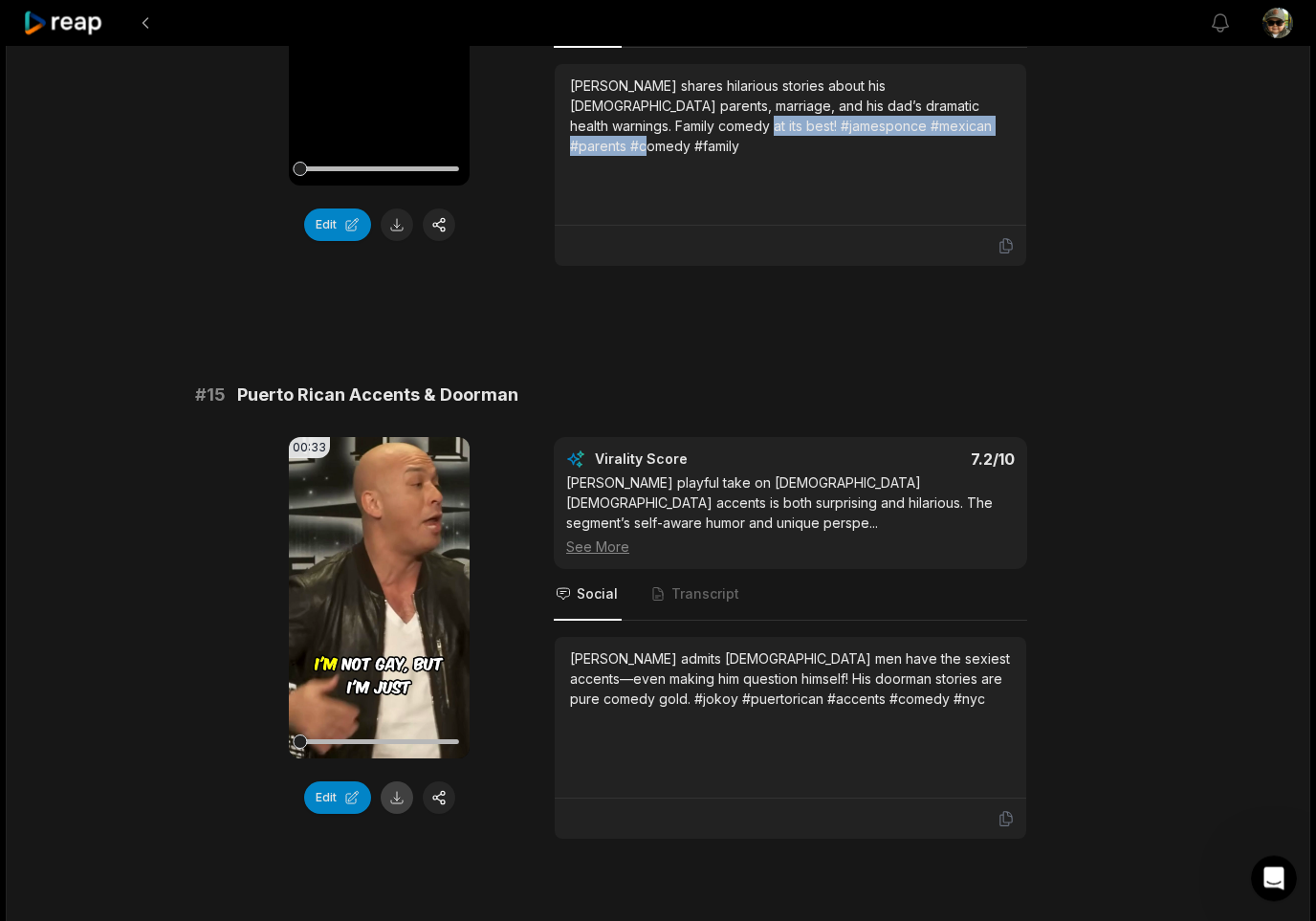 click at bounding box center (397, 799) 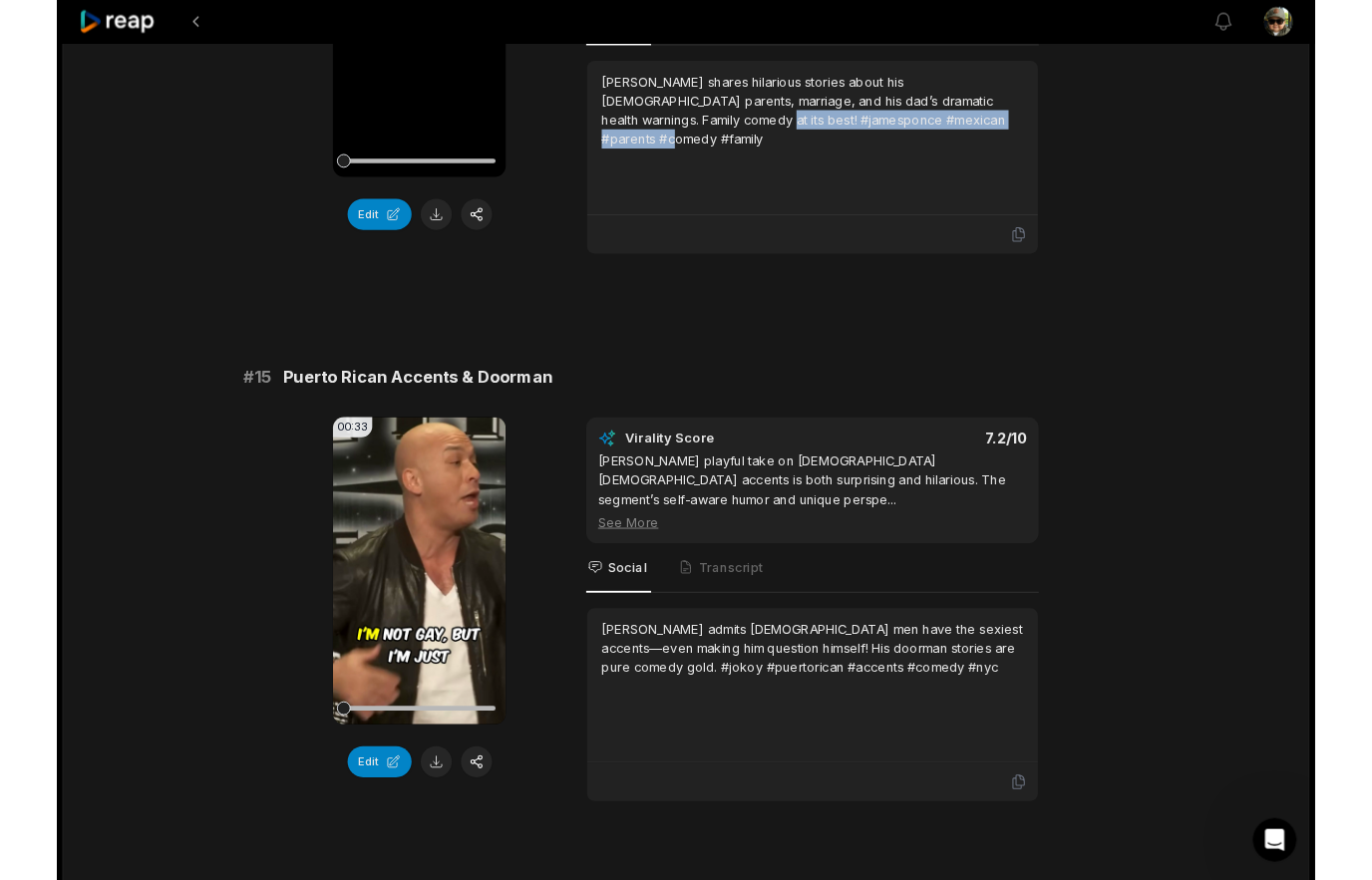 scroll, scrollTop: 2316, scrollLeft: 0, axis: vertical 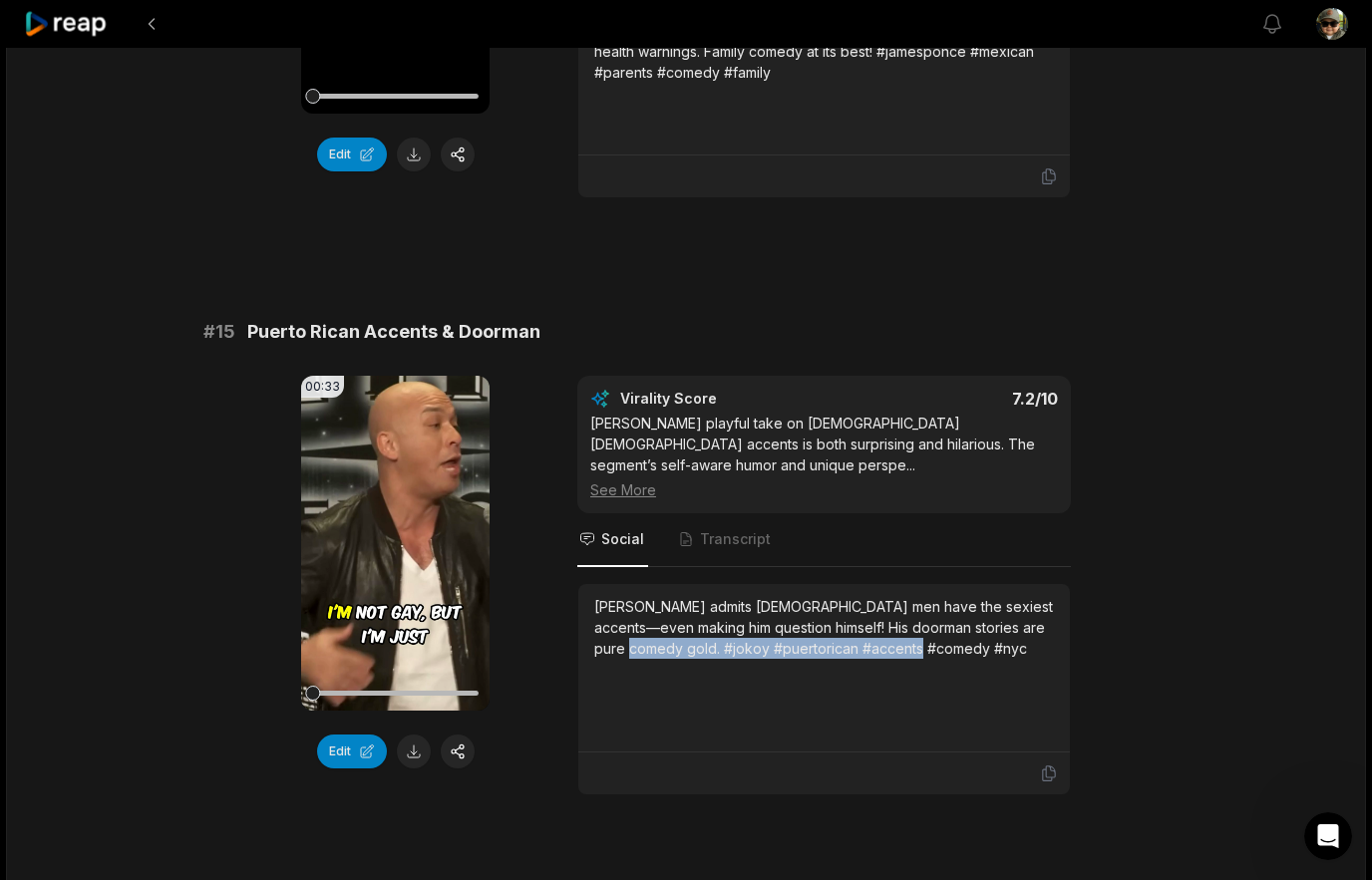 drag, startPoint x: 952, startPoint y: 564, endPoint x: 634, endPoint y: 569, distance: 318.03931 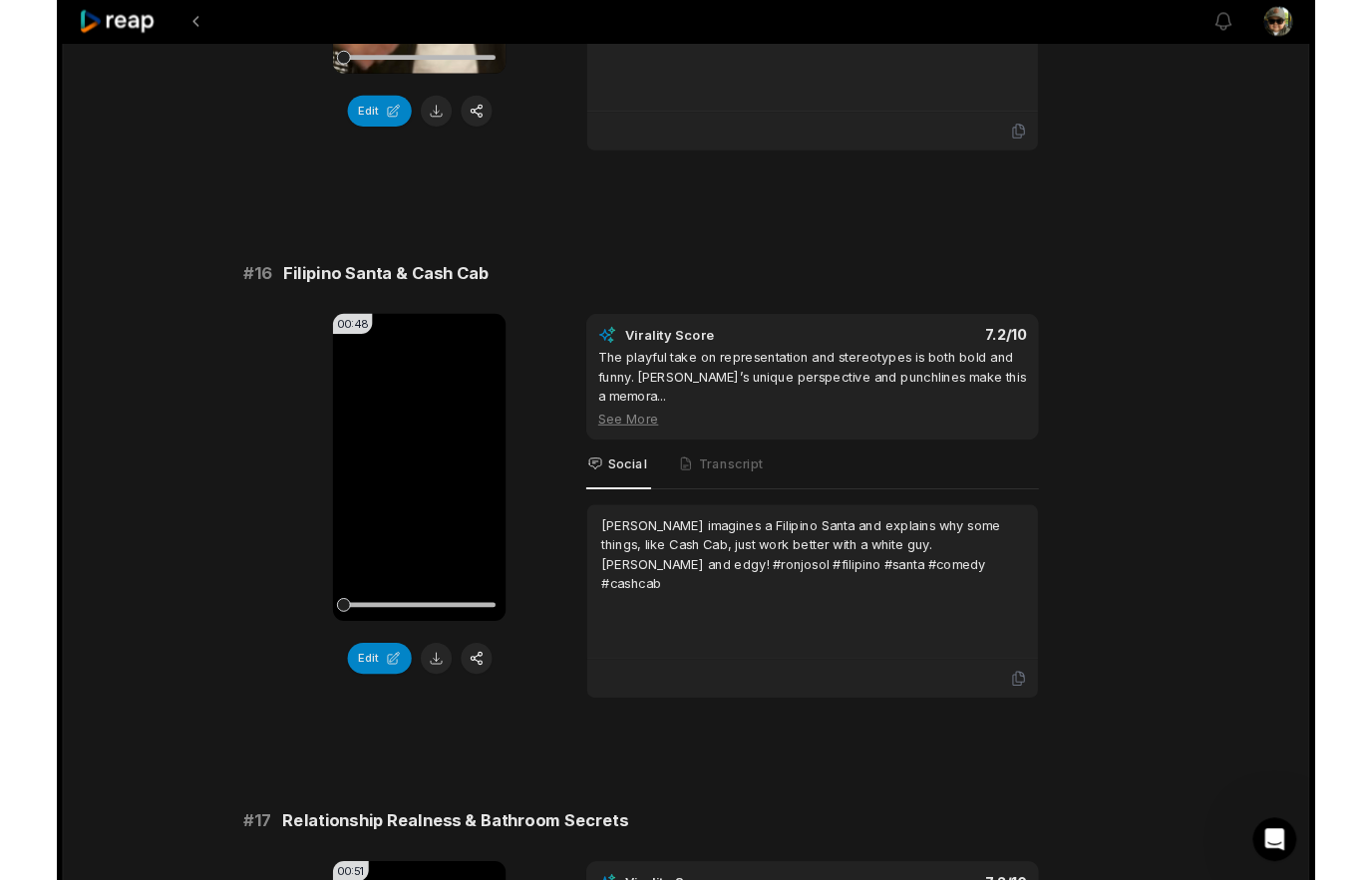 scroll, scrollTop: 2947, scrollLeft: 0, axis: vertical 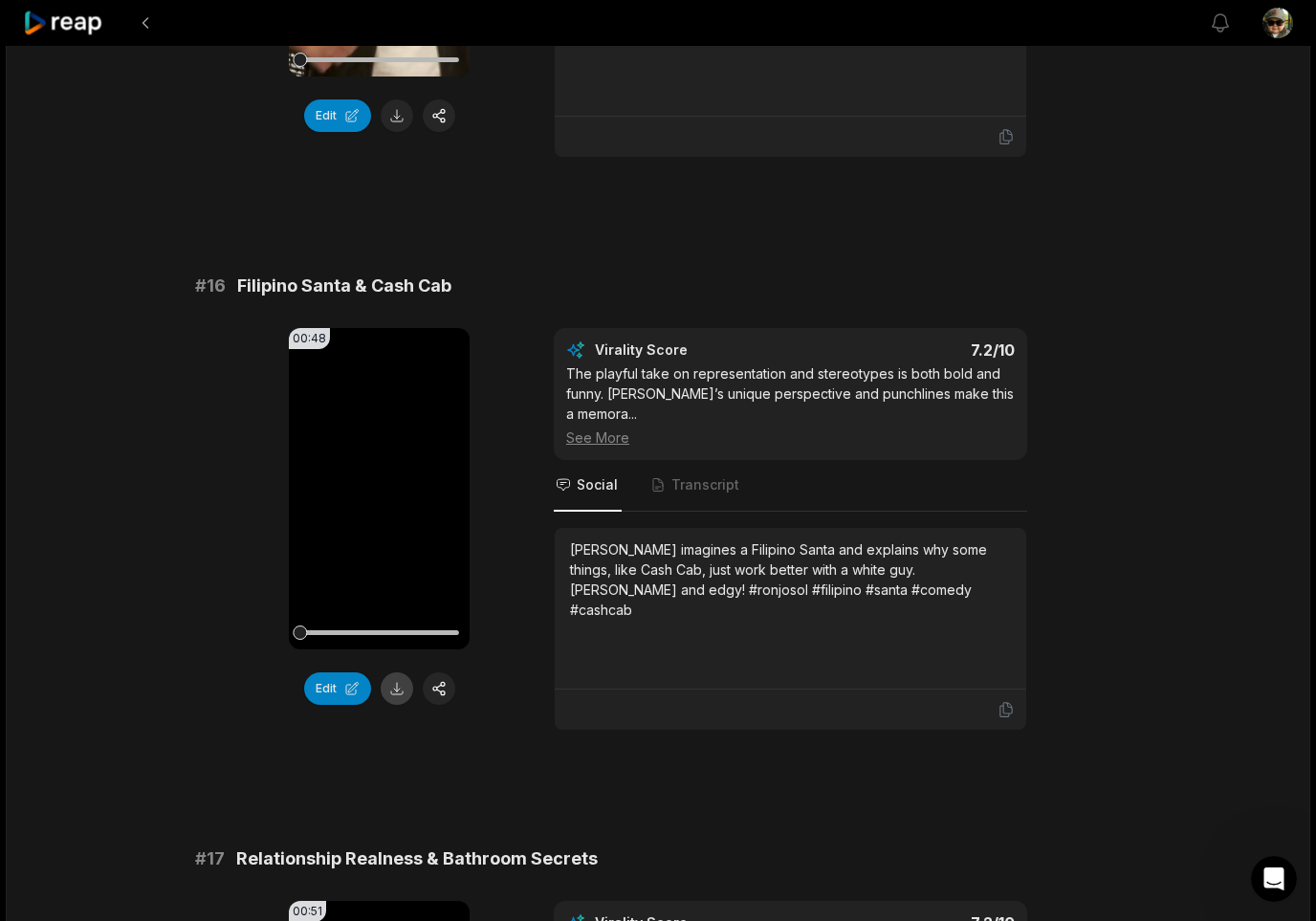 click at bounding box center [397, 689] 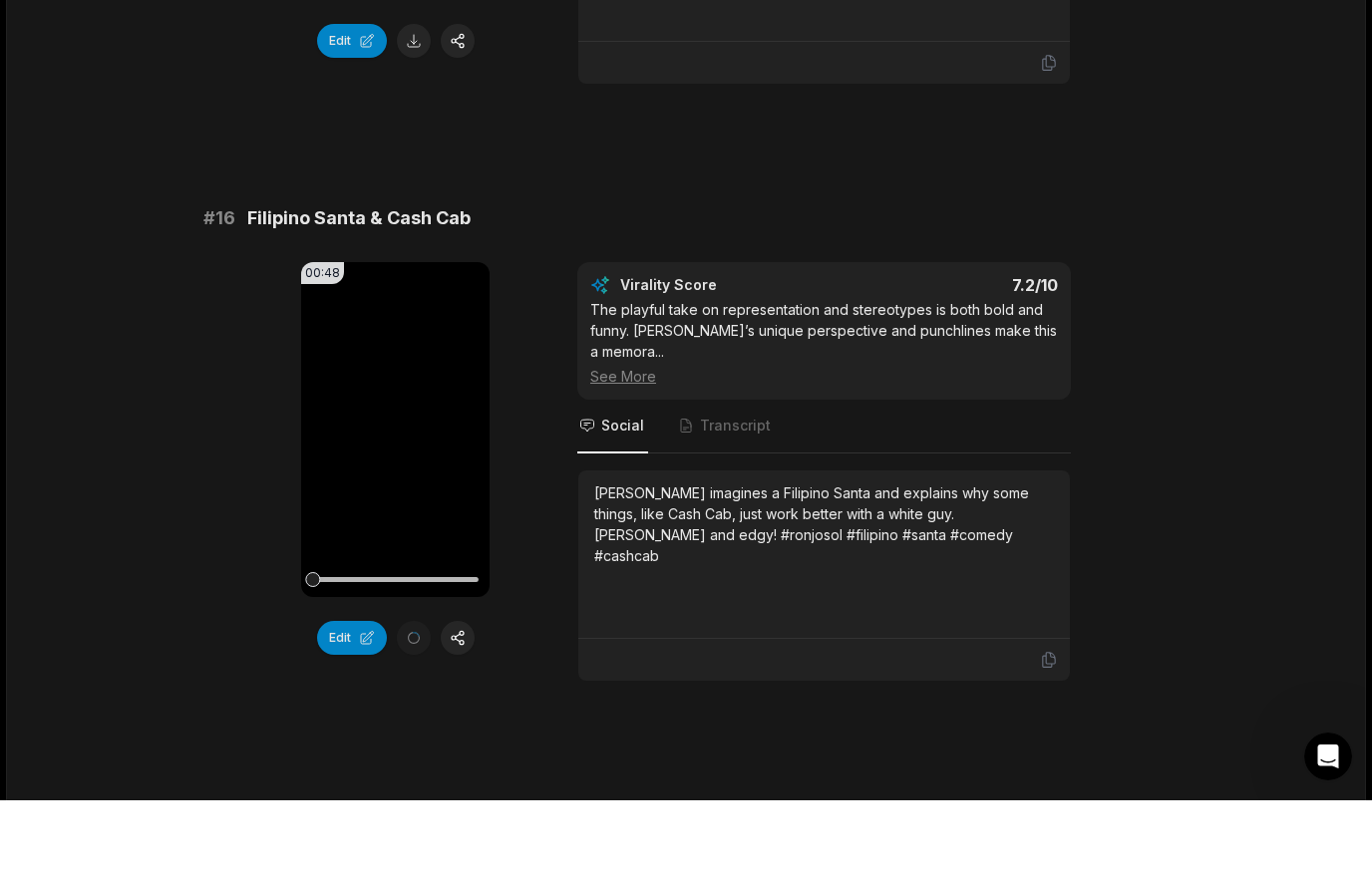 scroll, scrollTop: 3027, scrollLeft: 0, axis: vertical 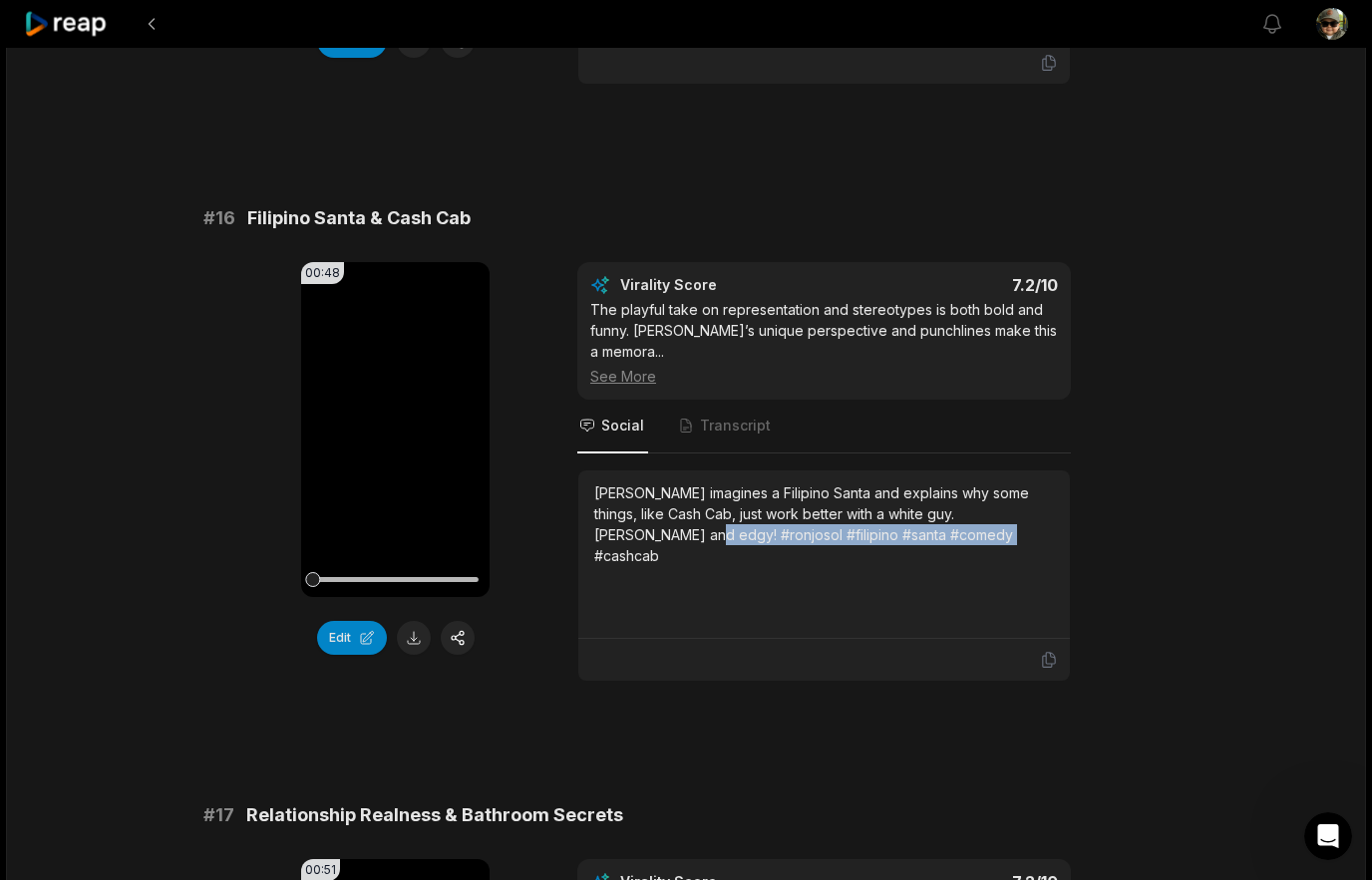 drag, startPoint x: 892, startPoint y: 428, endPoint x: 575, endPoint y: 436, distance: 317.10093 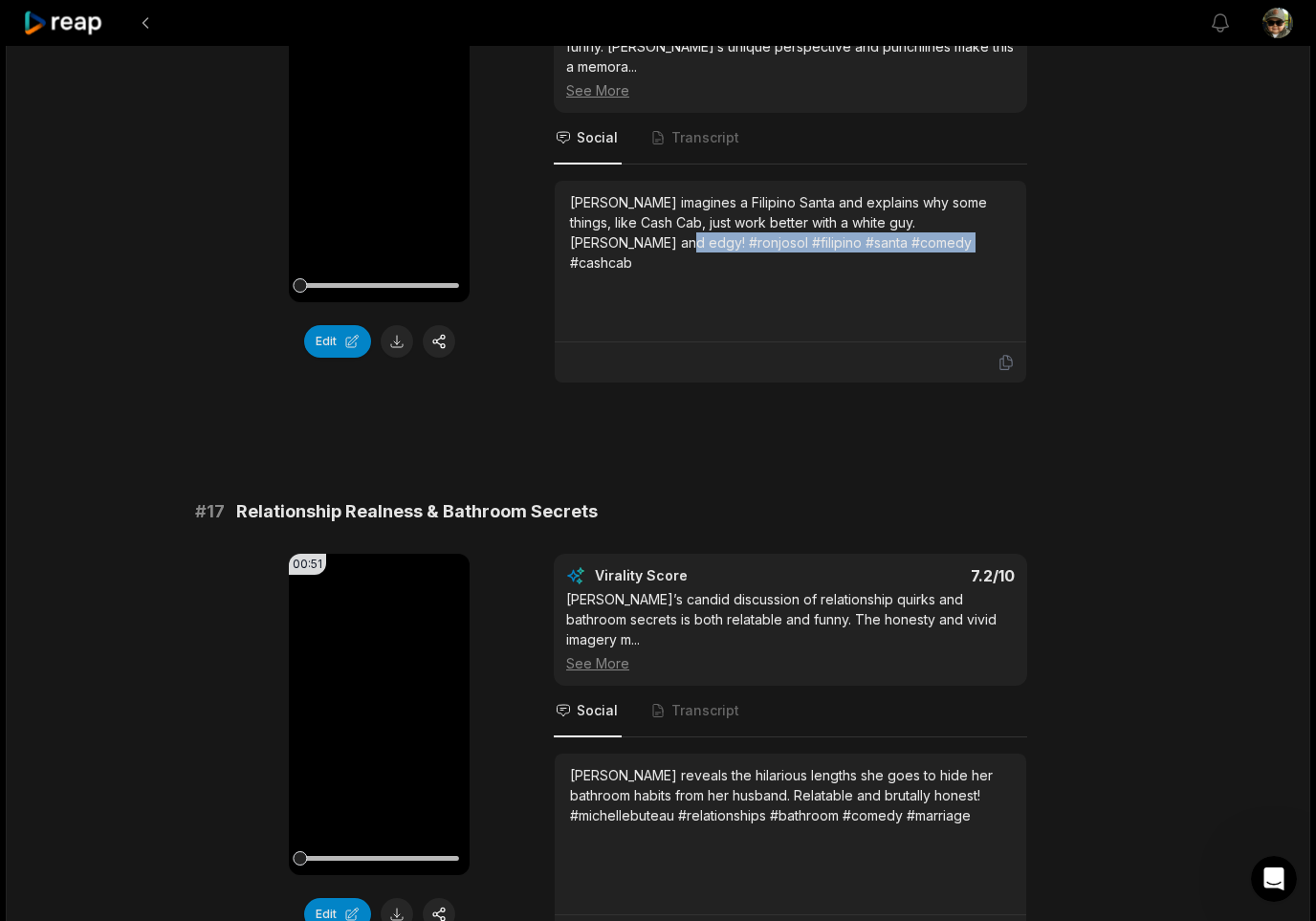 scroll, scrollTop: 3269, scrollLeft: 0, axis: vertical 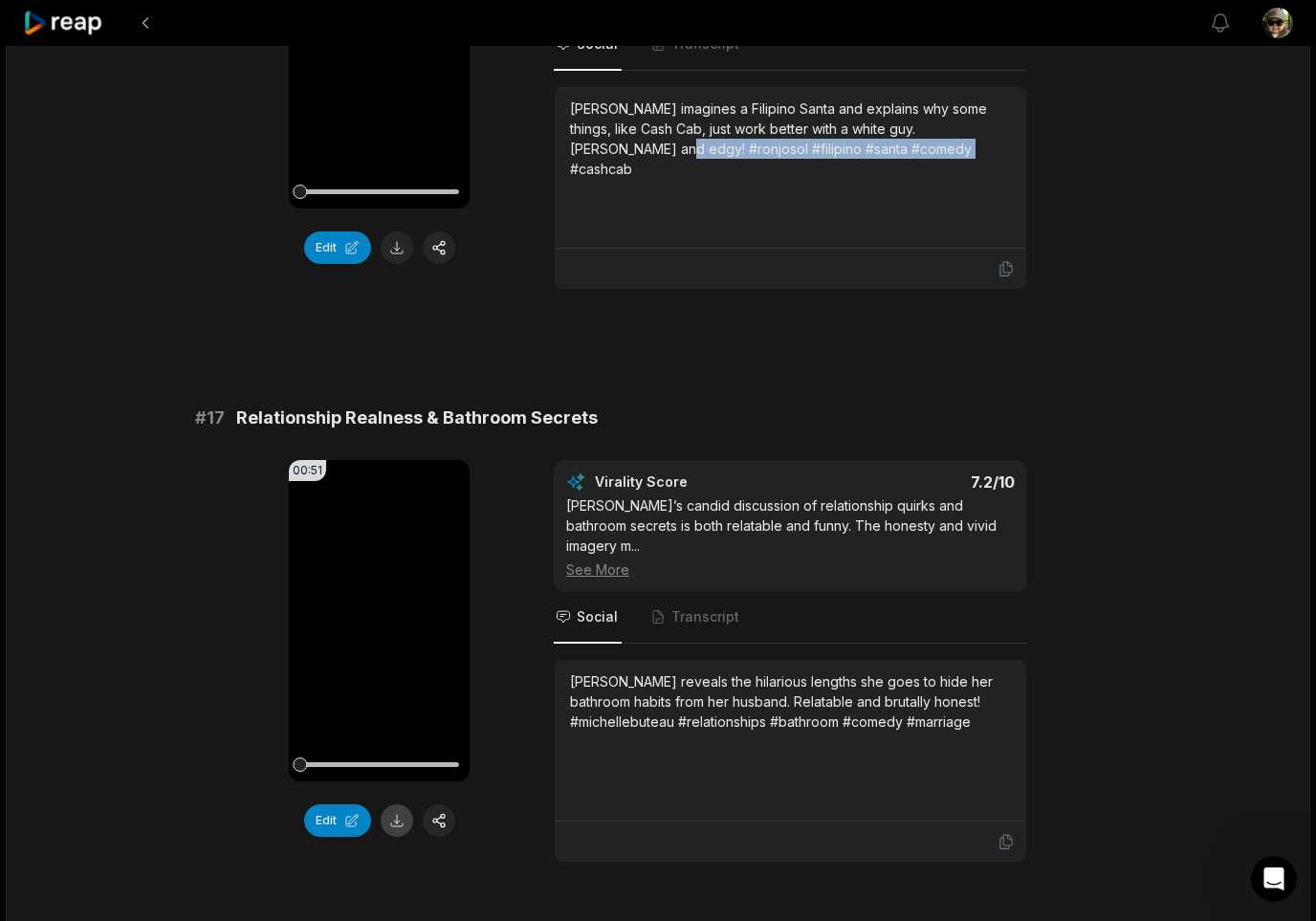 click at bounding box center (397, 821) 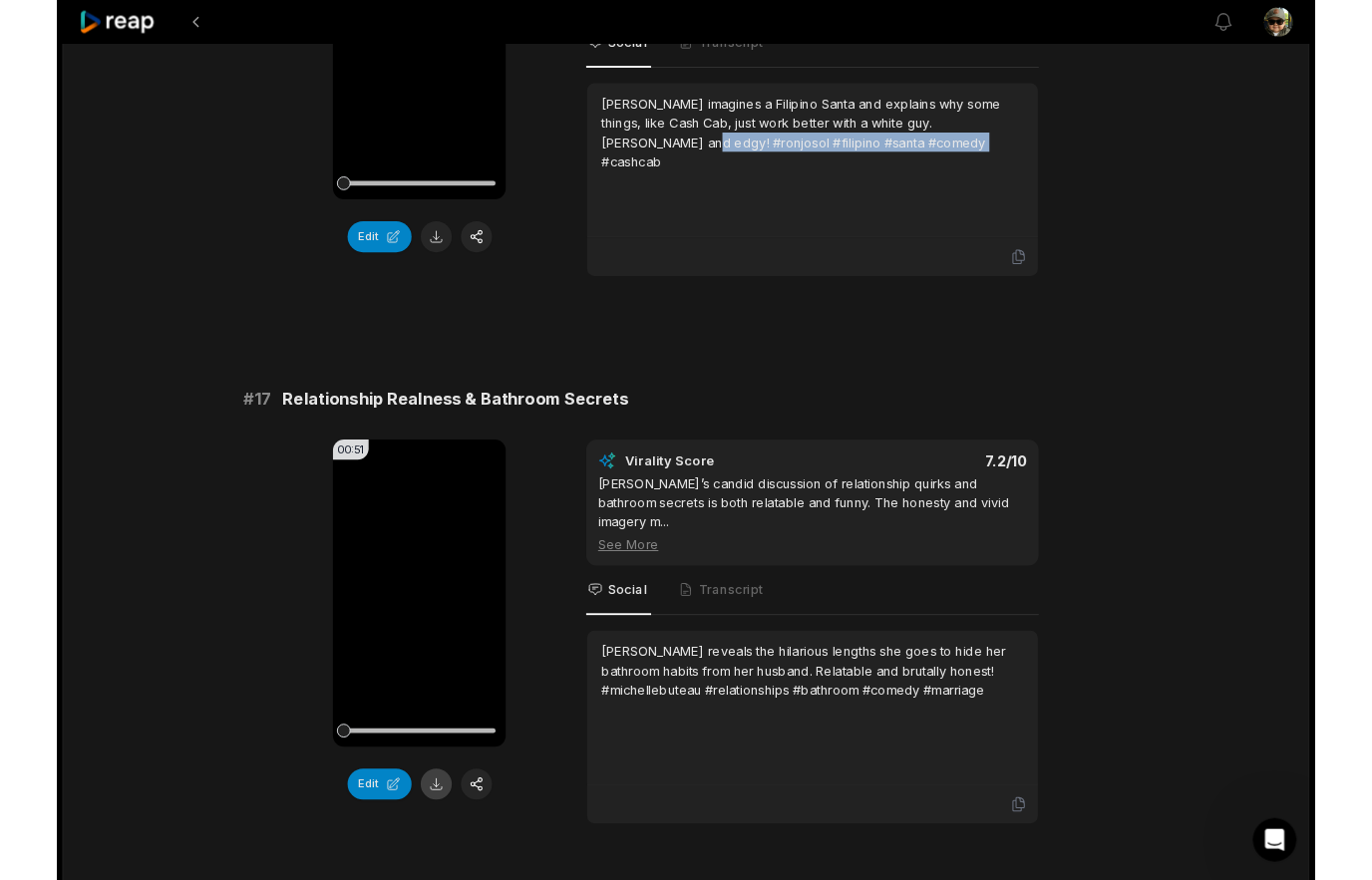 scroll, scrollTop: 3486, scrollLeft: 0, axis: vertical 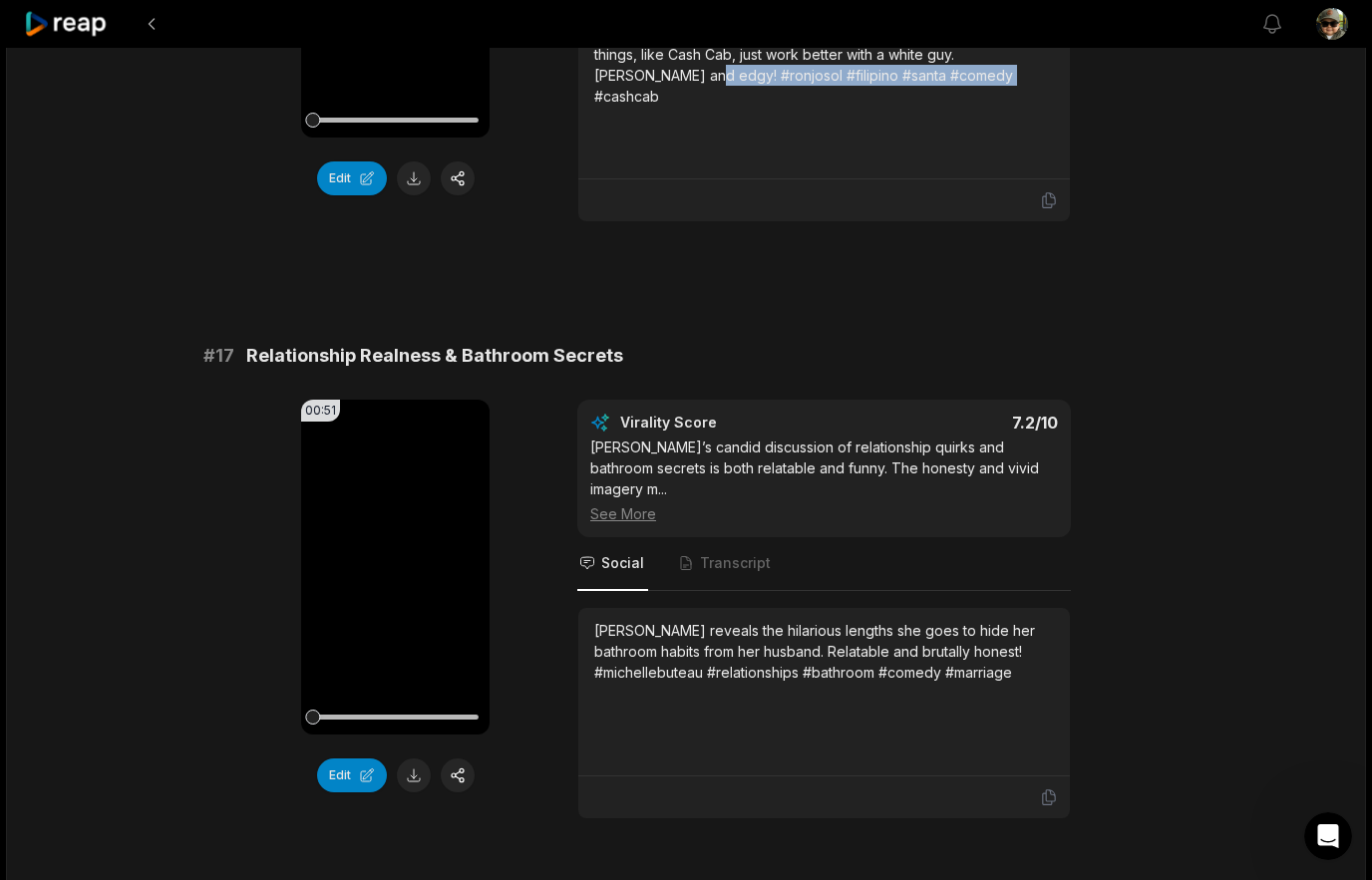 drag, startPoint x: 1013, startPoint y: 542, endPoint x: 594, endPoint y: 548, distance: 419.04296 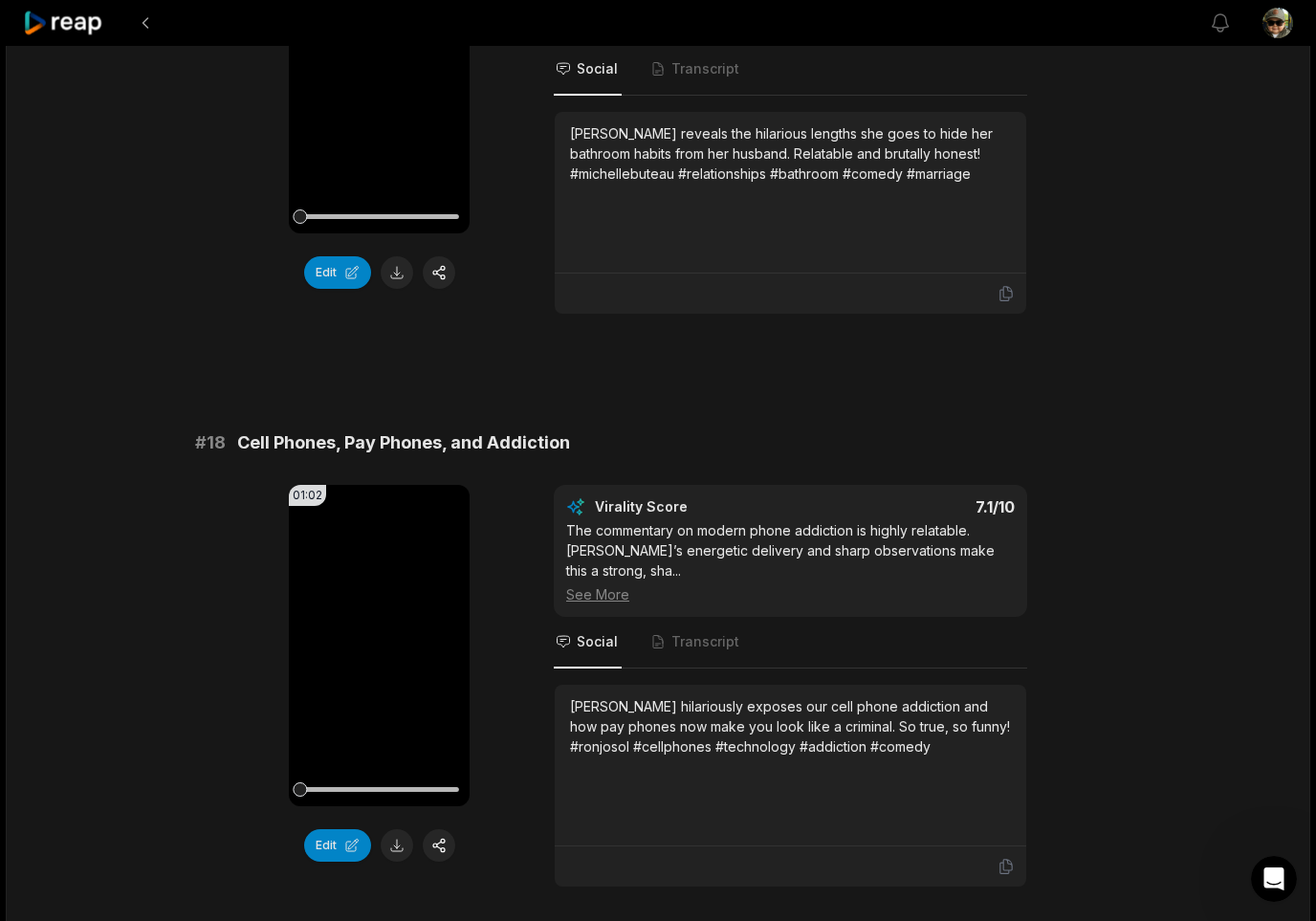 scroll, scrollTop: 3866, scrollLeft: 0, axis: vertical 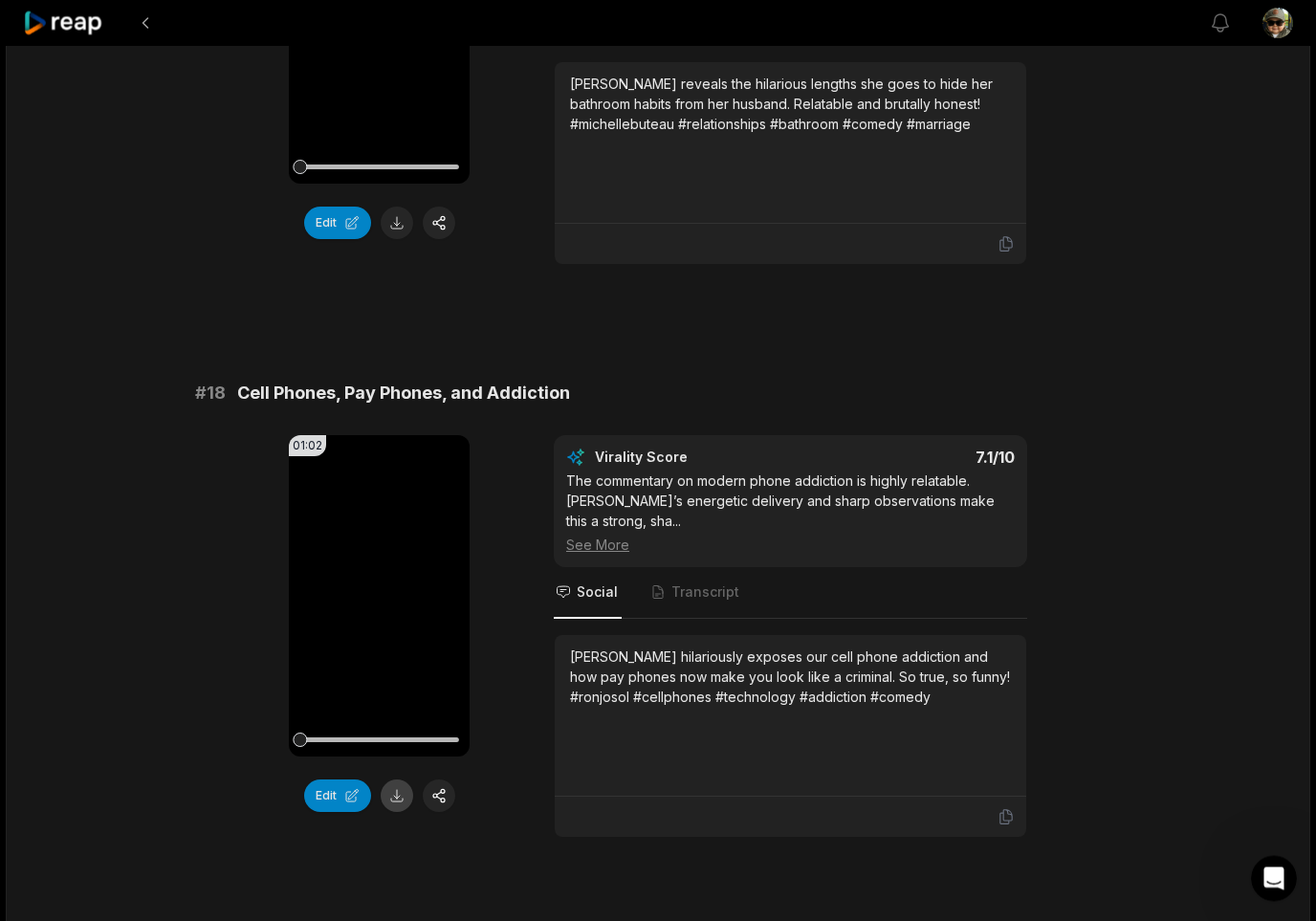 click at bounding box center [397, 797] 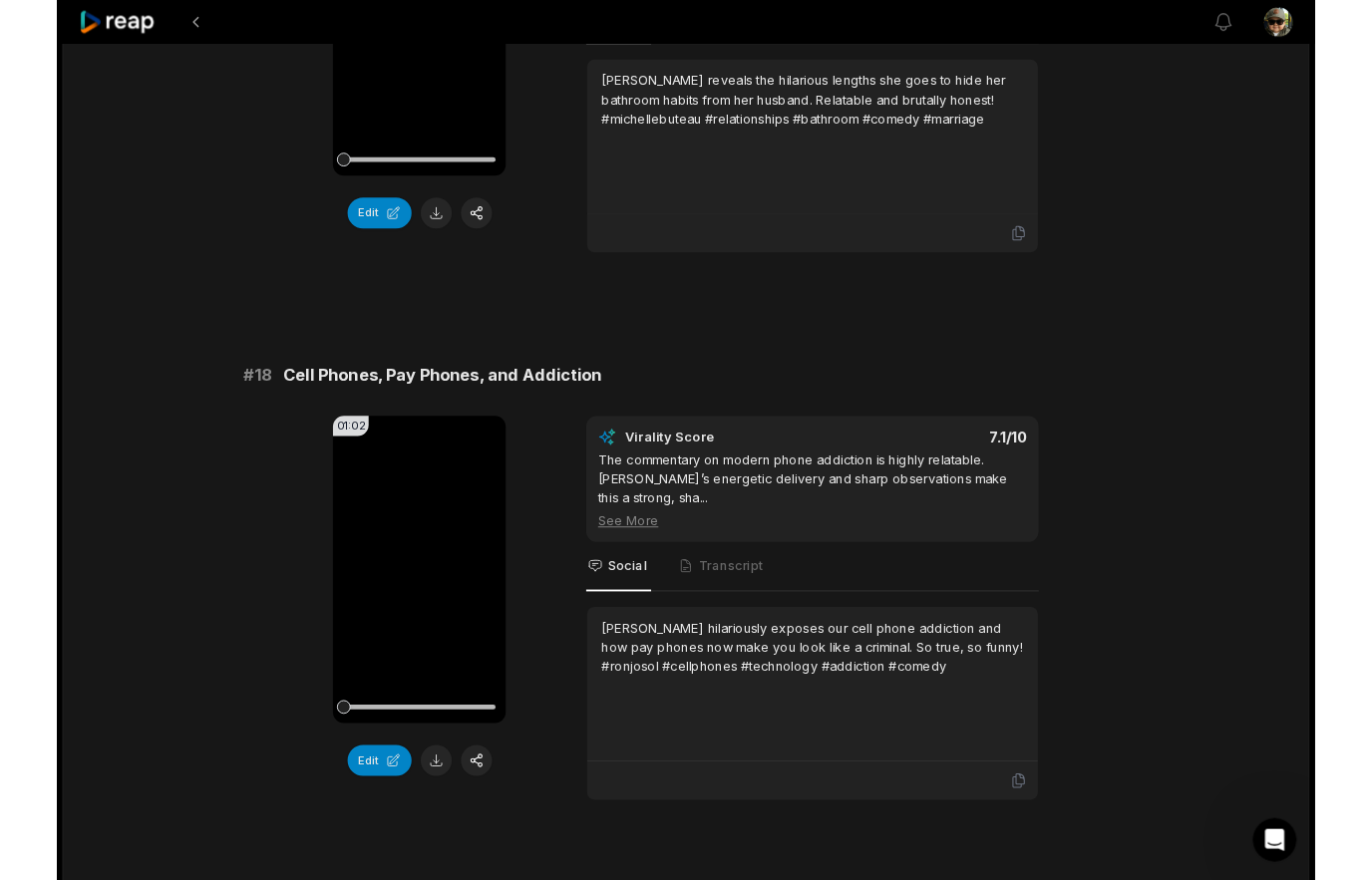 scroll, scrollTop: 4109, scrollLeft: 0, axis: vertical 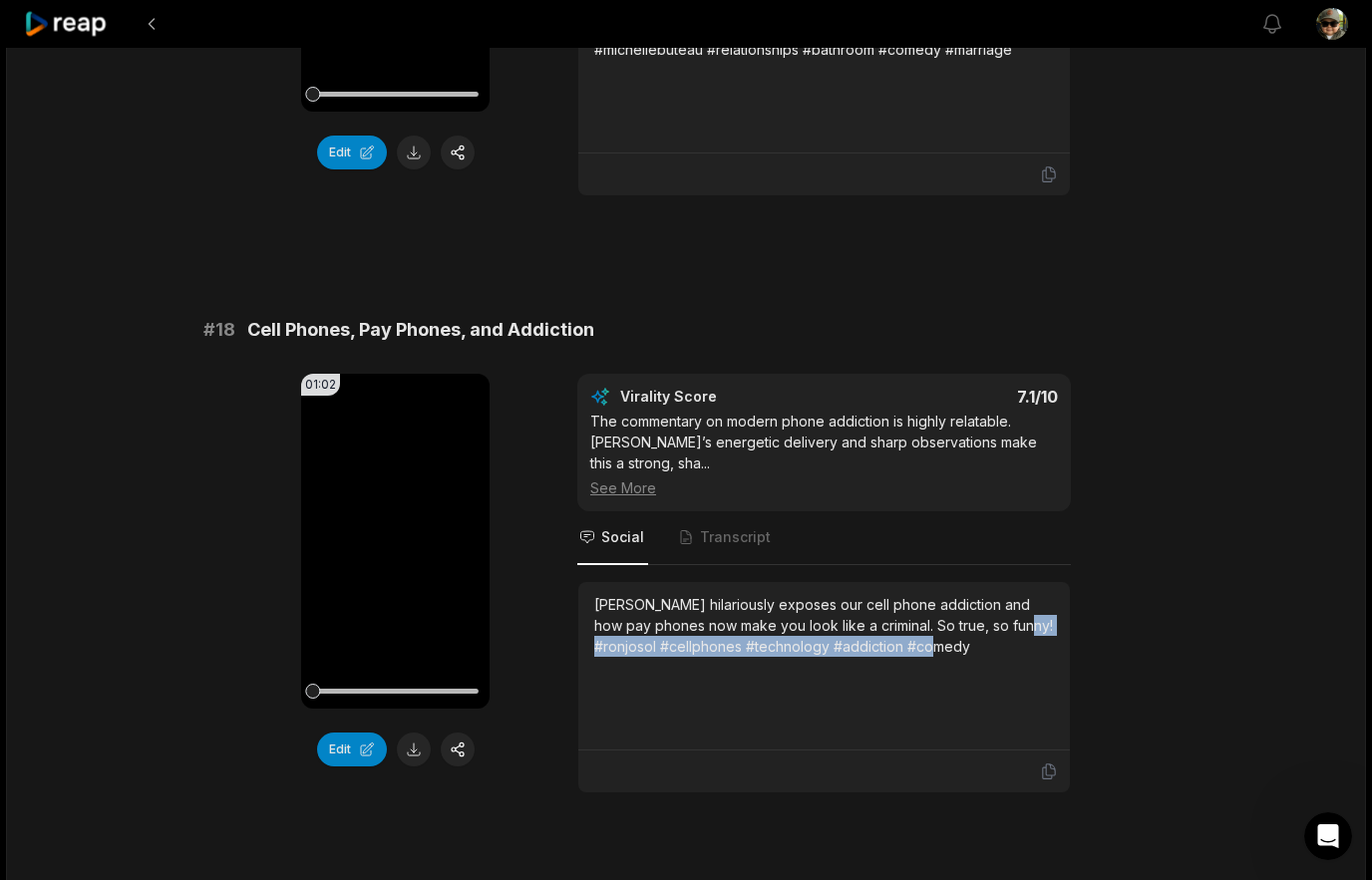 drag, startPoint x: 972, startPoint y: 502, endPoint x: 565, endPoint y: 506, distance: 407.0197 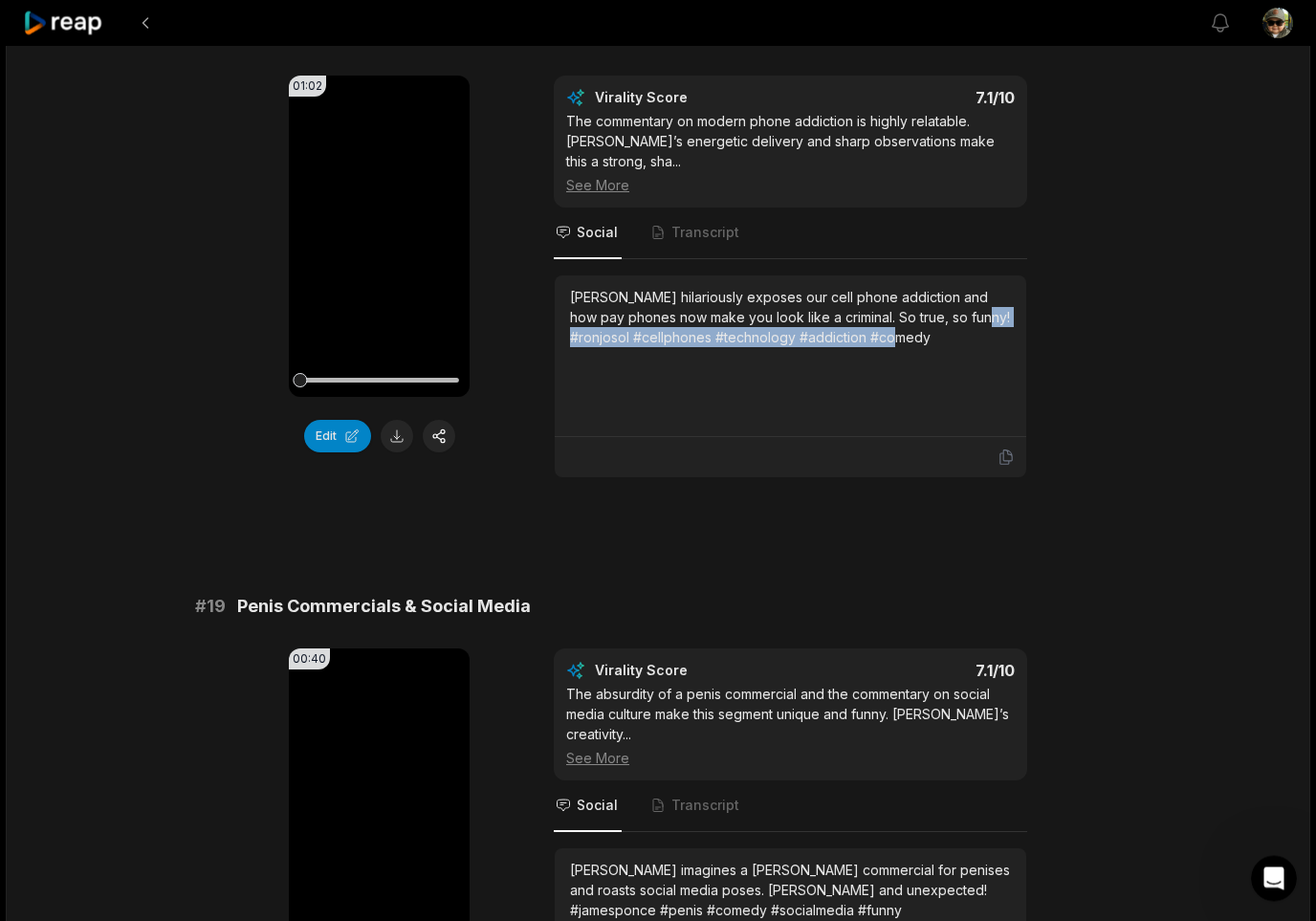 scroll, scrollTop: 4313, scrollLeft: 0, axis: vertical 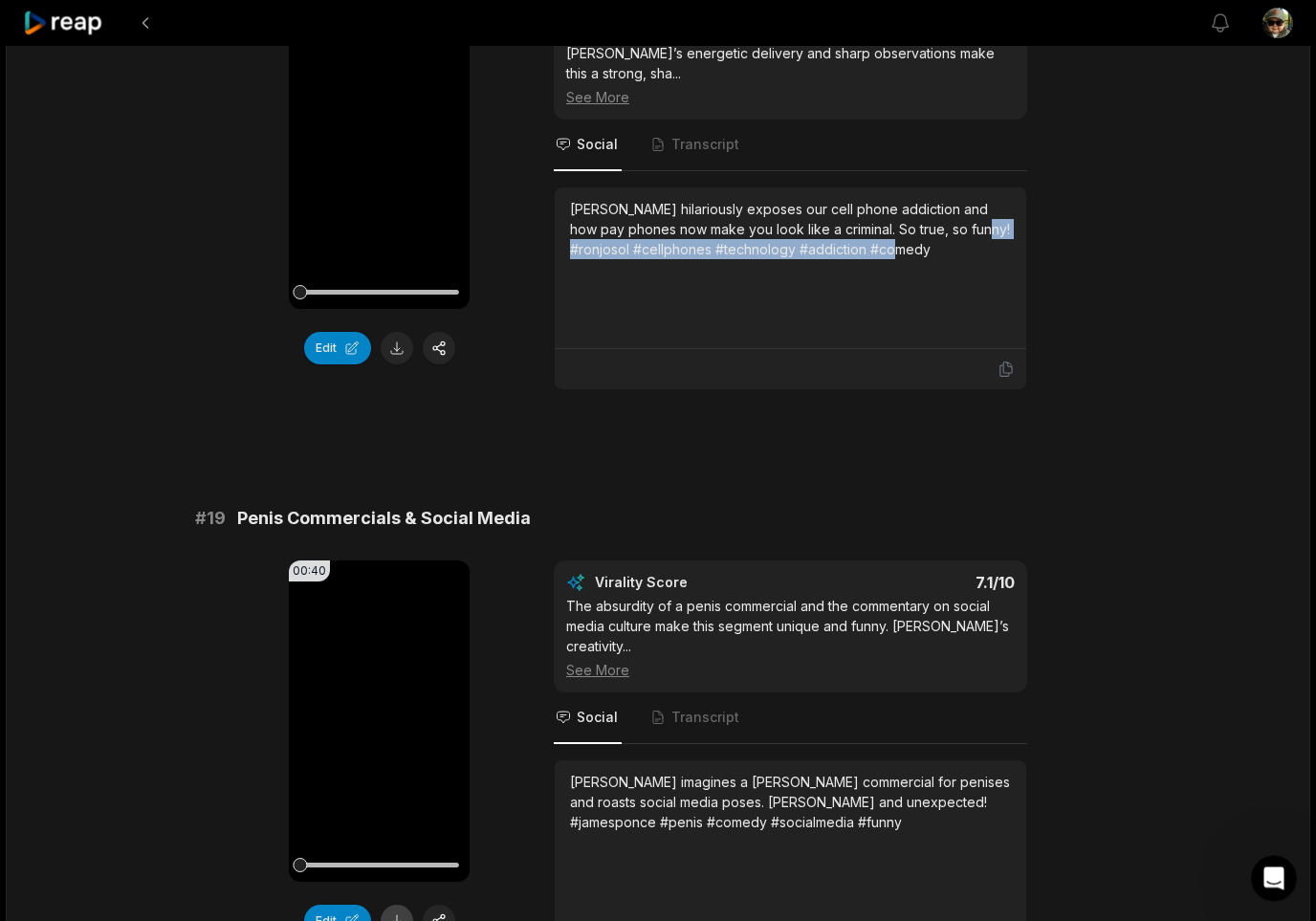 click at bounding box center (397, 922) 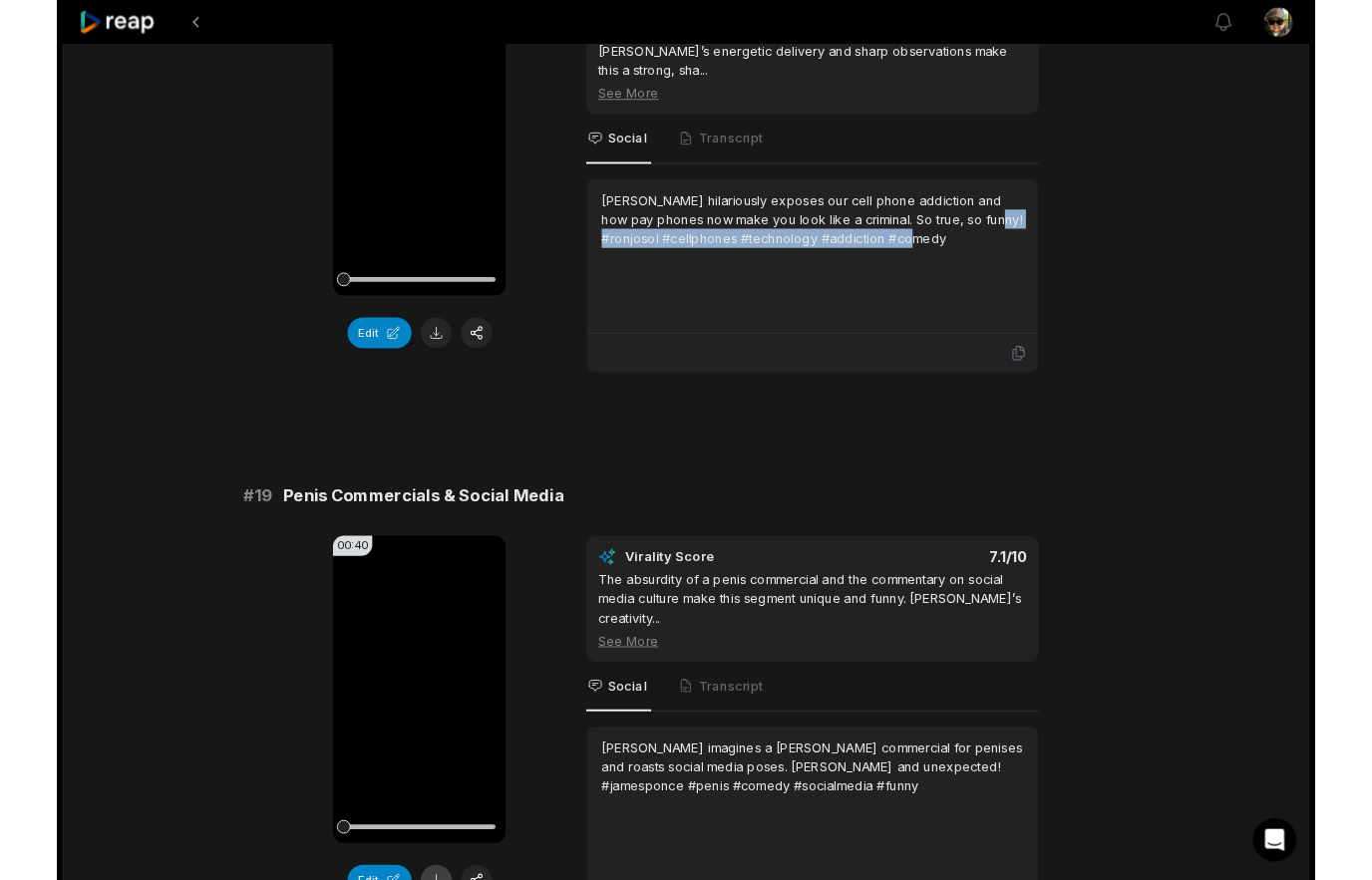 scroll, scrollTop: 4575, scrollLeft: 0, axis: vertical 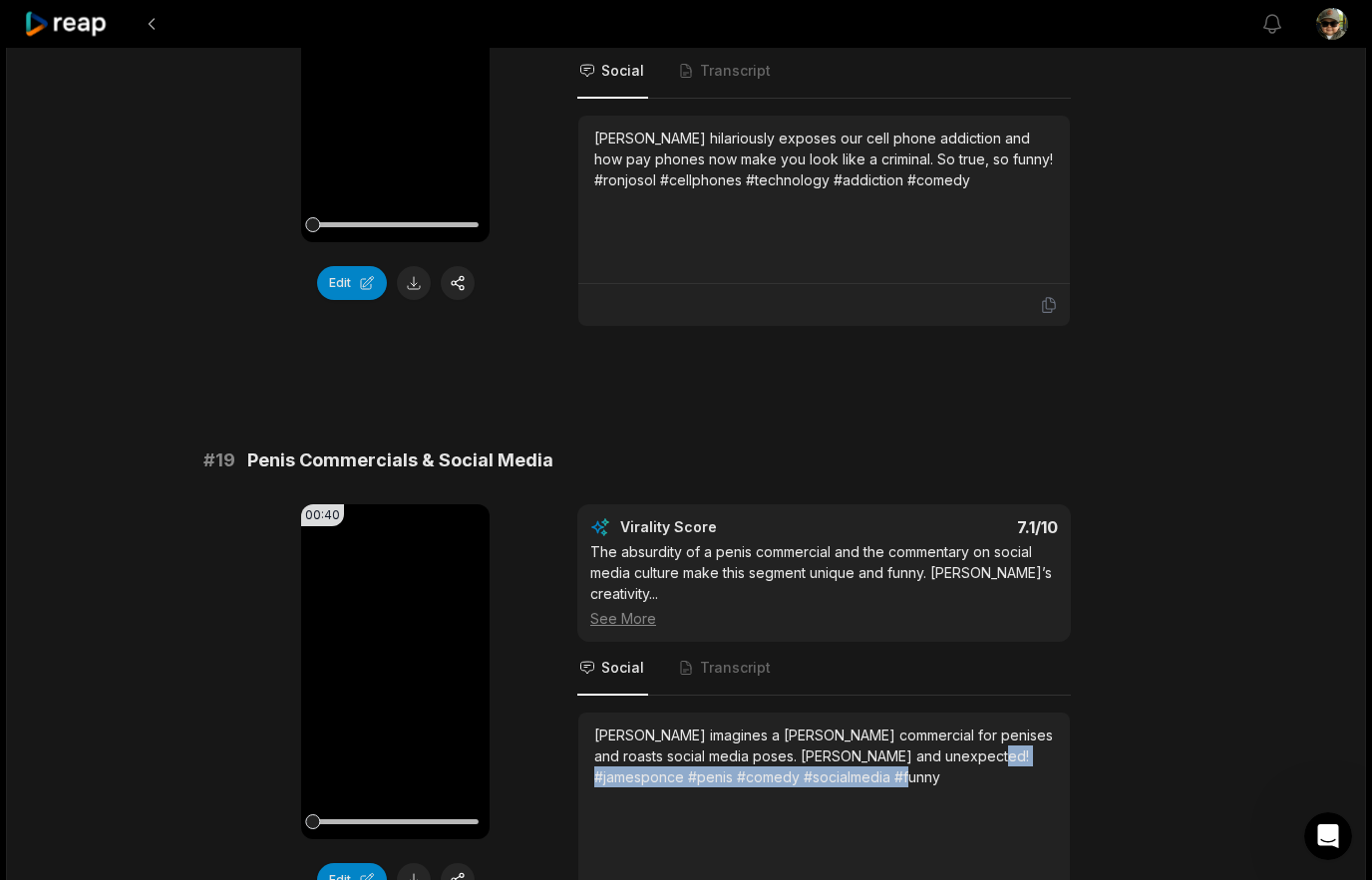 drag, startPoint x: 942, startPoint y: 625, endPoint x: 584, endPoint y: 628, distance: 358.01257 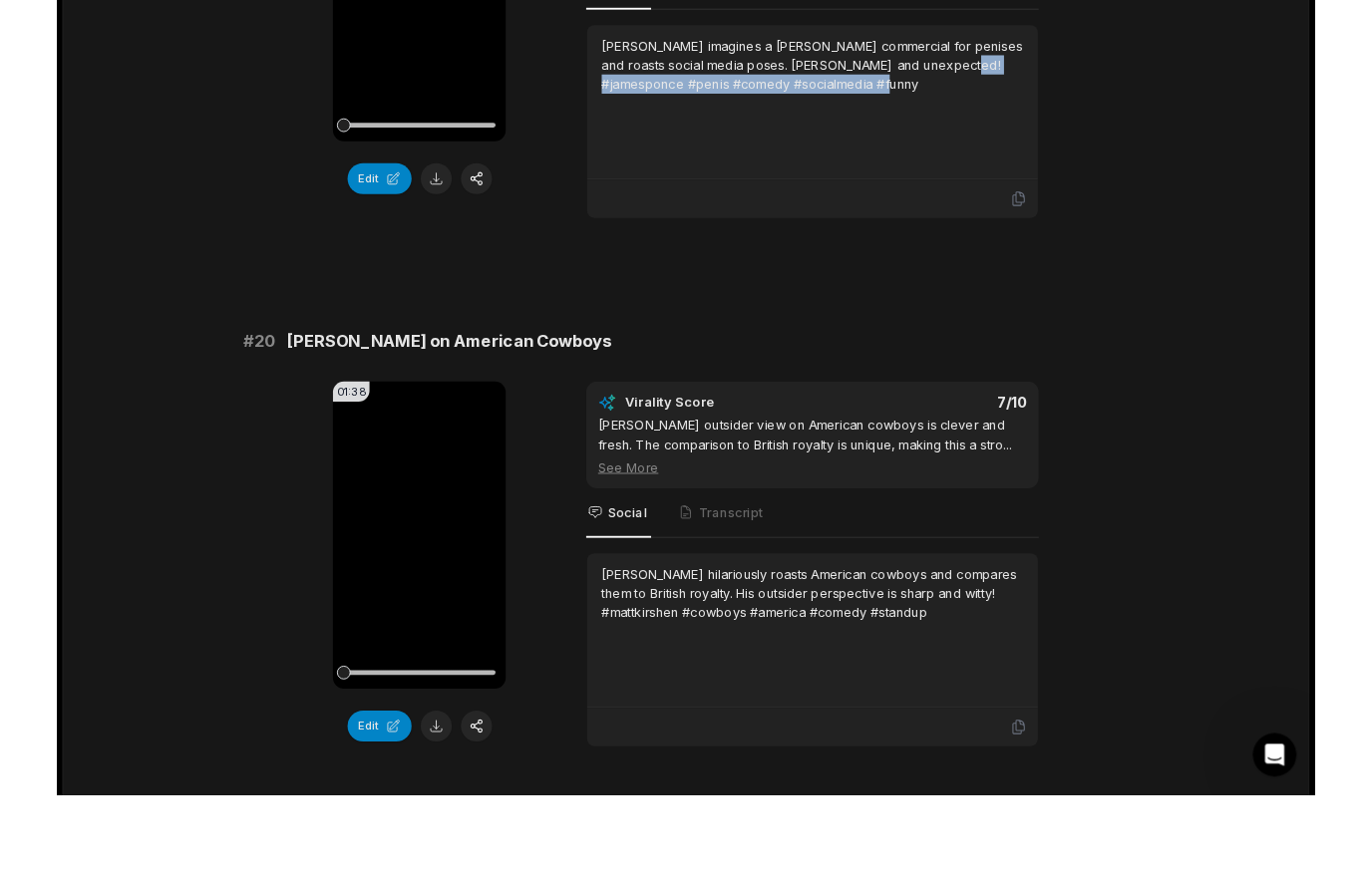 scroll, scrollTop: 5247, scrollLeft: 0, axis: vertical 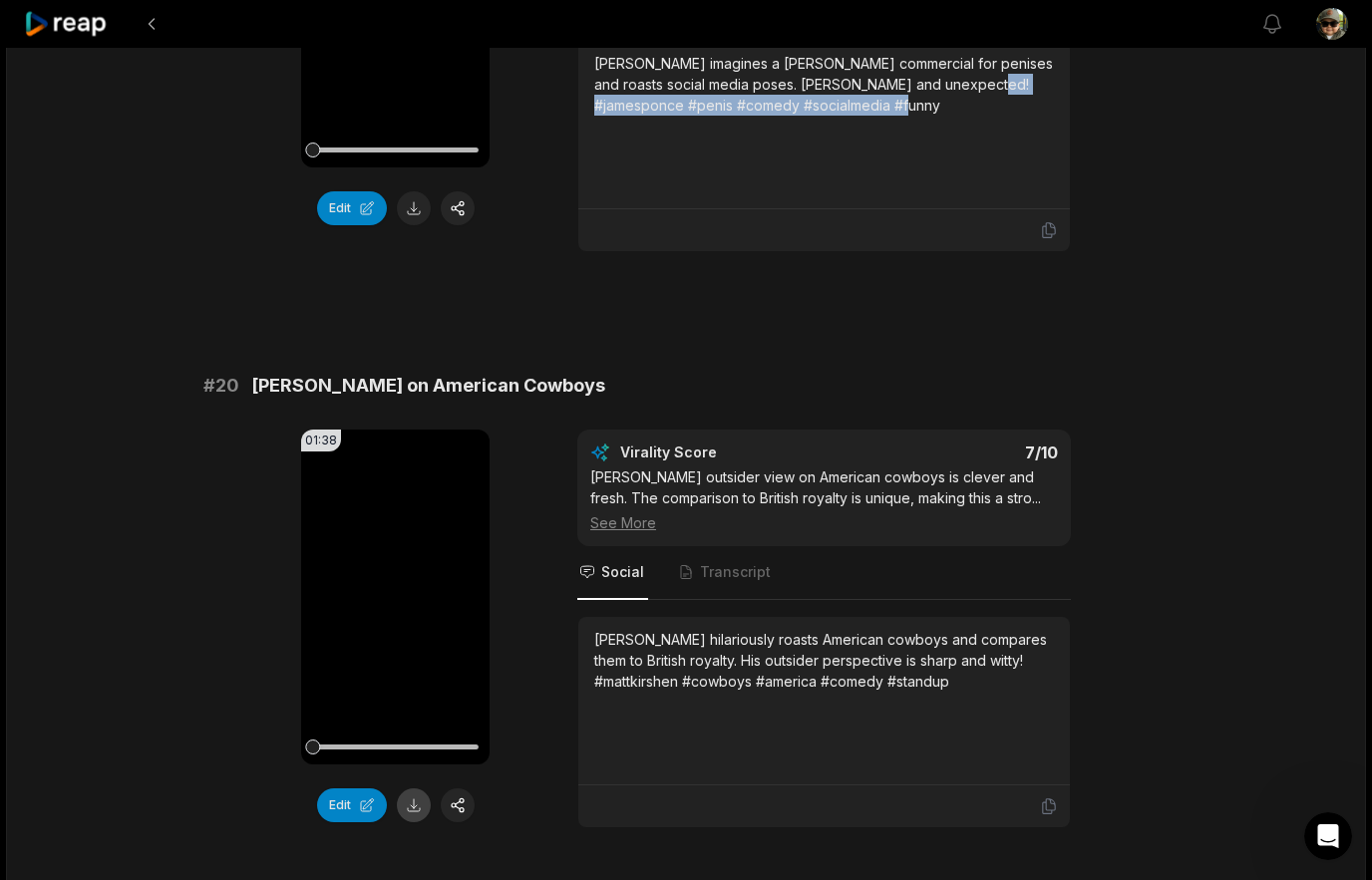 click at bounding box center [414, 805] 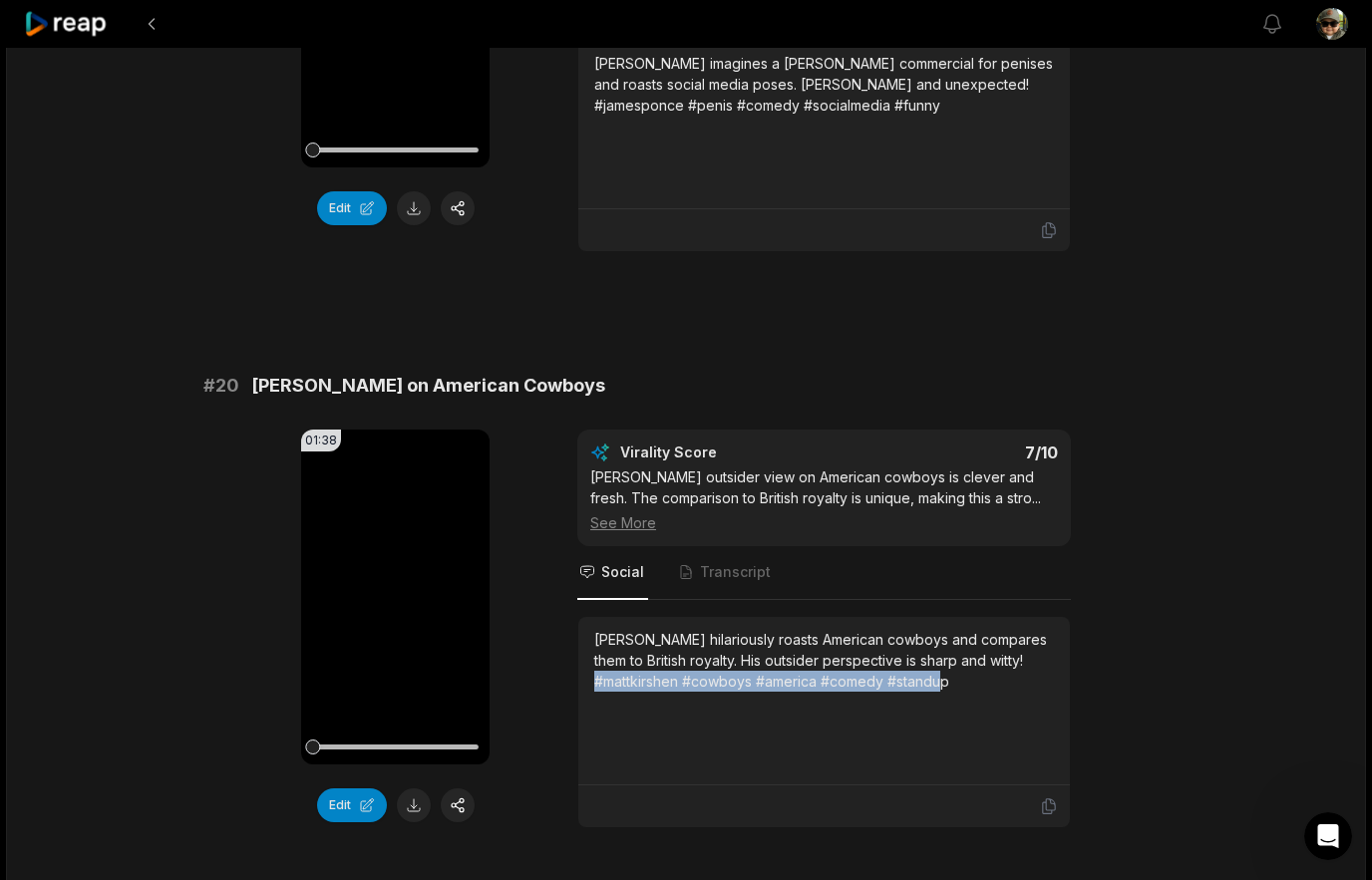 drag, startPoint x: 956, startPoint y: 539, endPoint x: 596, endPoint y: 541, distance: 360.00556 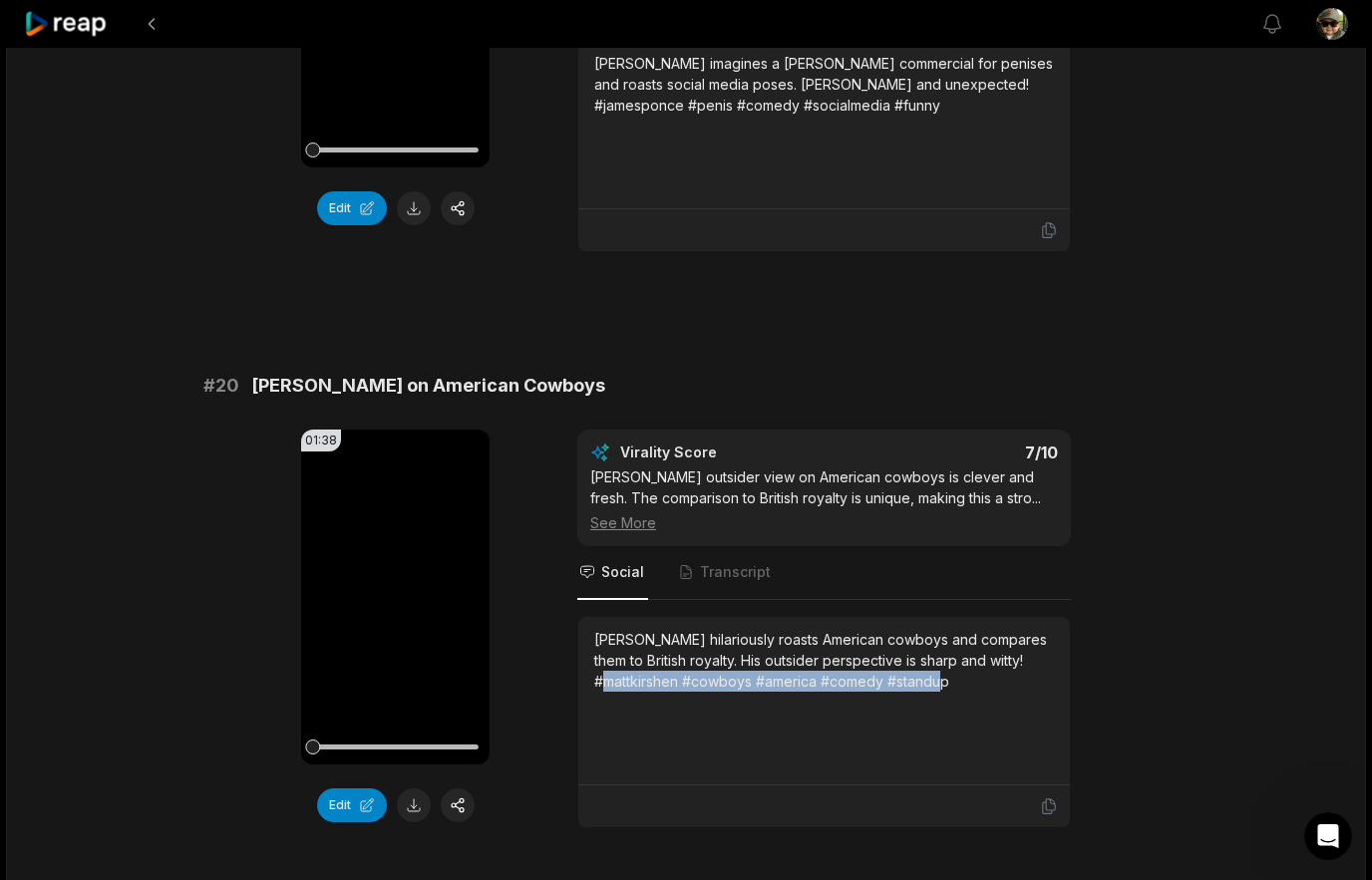 copy on "attkirshen #cowboys #america #comedy #standup" 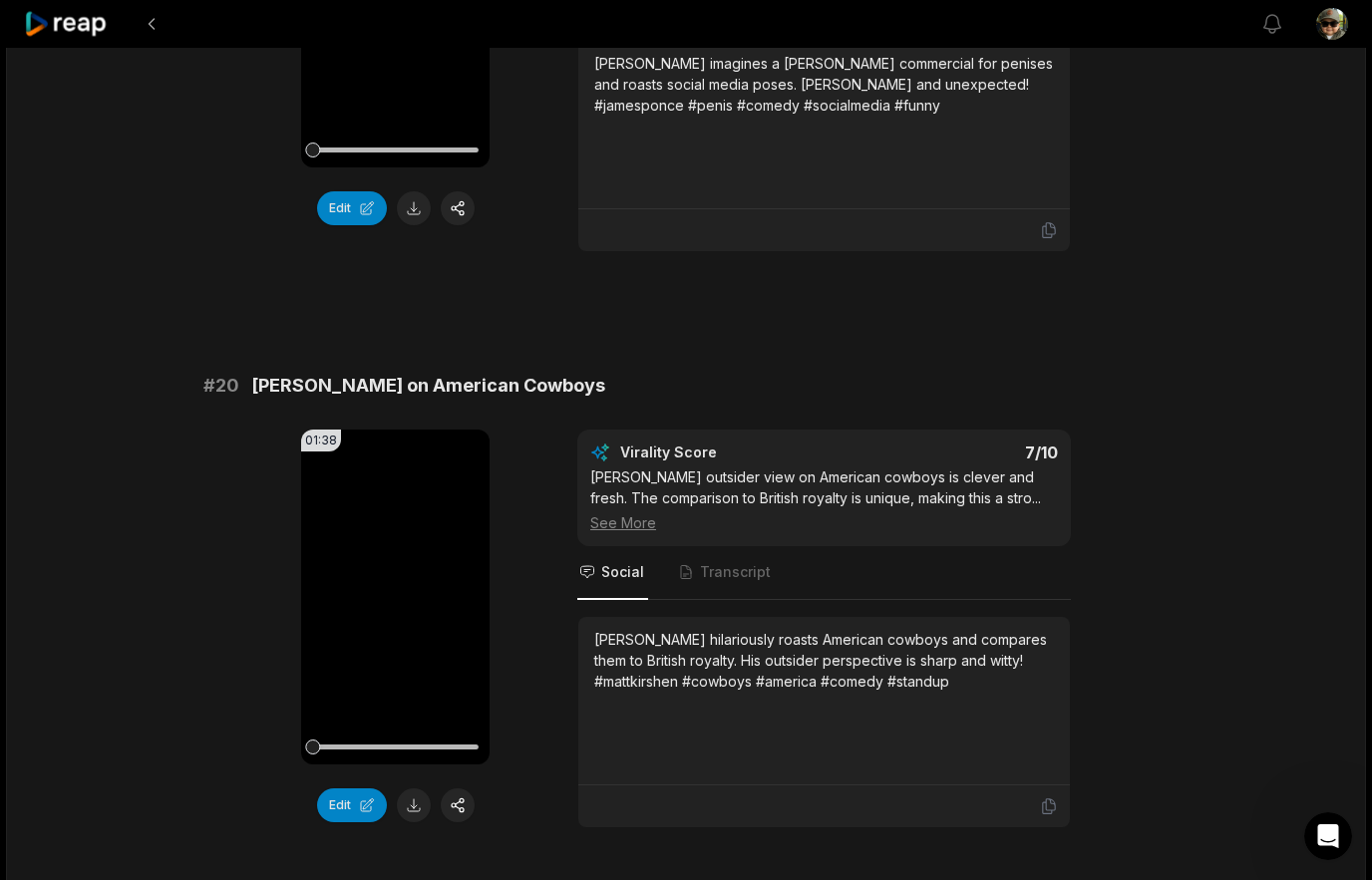 click on "52:09 Jo Koy's Hilarious Stand-Up at Gotham Comedy Club 7 days ago English en 00:00  -  52:09 Portrait 29.97   fps Beasty # 11 Dial-Up Internet & Crockpot Porno 00:42 Your browser does not support mp4 format. Edit Virality Score 7.4 /10 The combination of tech nostalgia and adult humor is a winning formula. Ron’s vivid descriptions and punchlines make this a standout, ...   See More Social Transcript Dial-up internet, waiting hours for downloads, and crockpot porno—Ron Josol’s take on old-school online life is hilarious! #ronjosol #internet #porn #nostalgia #comedy # 12 Interracial Dating & Beach Culture 01:06 Your browser does not support mp4 format. Edit Virality Score 7.4 /10 The culture clash and vivid storytelling make this segment highly relatable and funny. Michelle’s expressive delivery and unique pers ...   See More Social Transcript # 13 Cowardice, Bravery, and Bombs 01:42 Your browser does not support mp4 format. Edit Virality Score 7.3 /10 ...   See More Social Transcript # 14 00:47 Edit" at bounding box center [686, -2090] 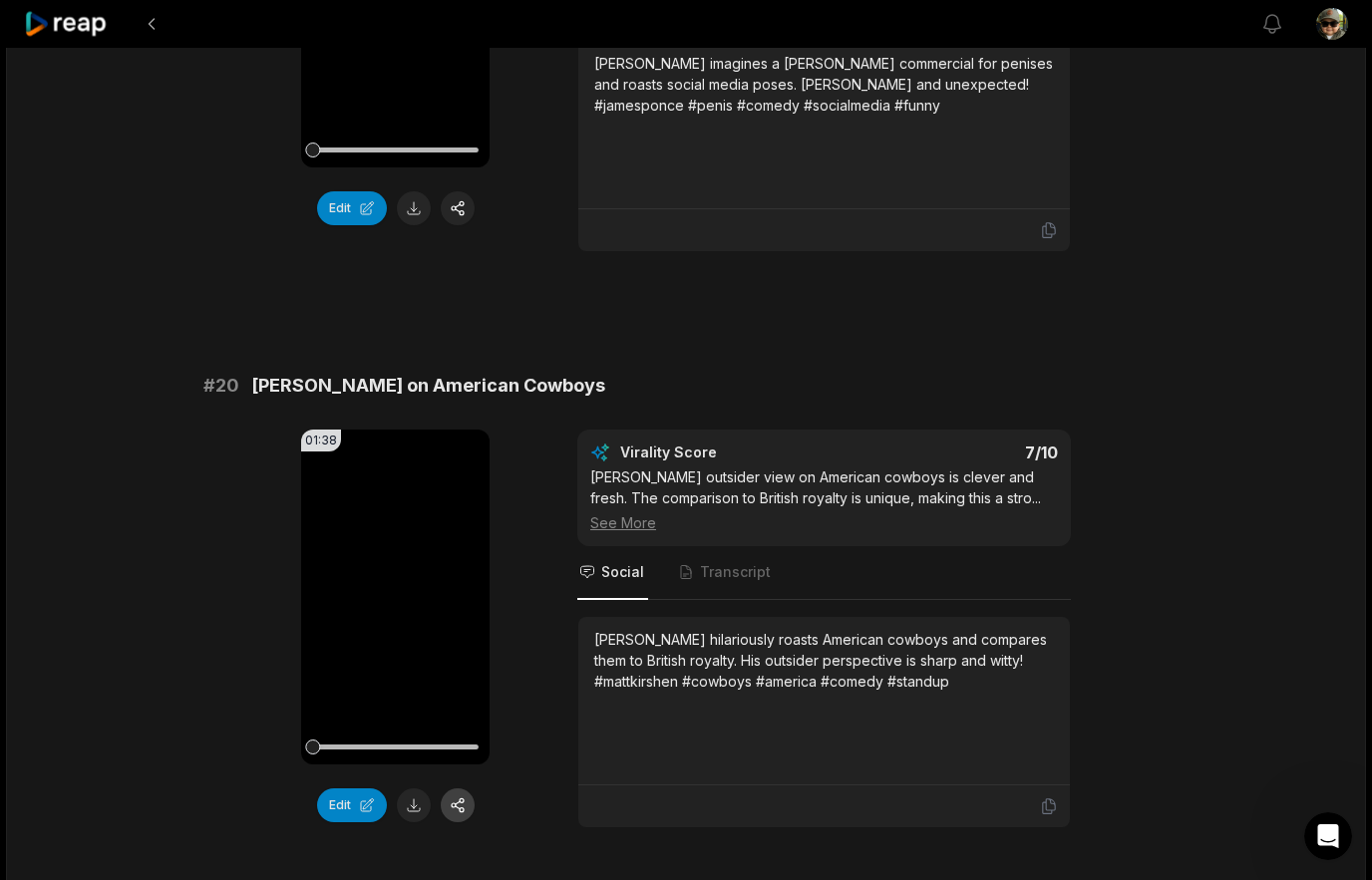 click at bounding box center (458, 805) 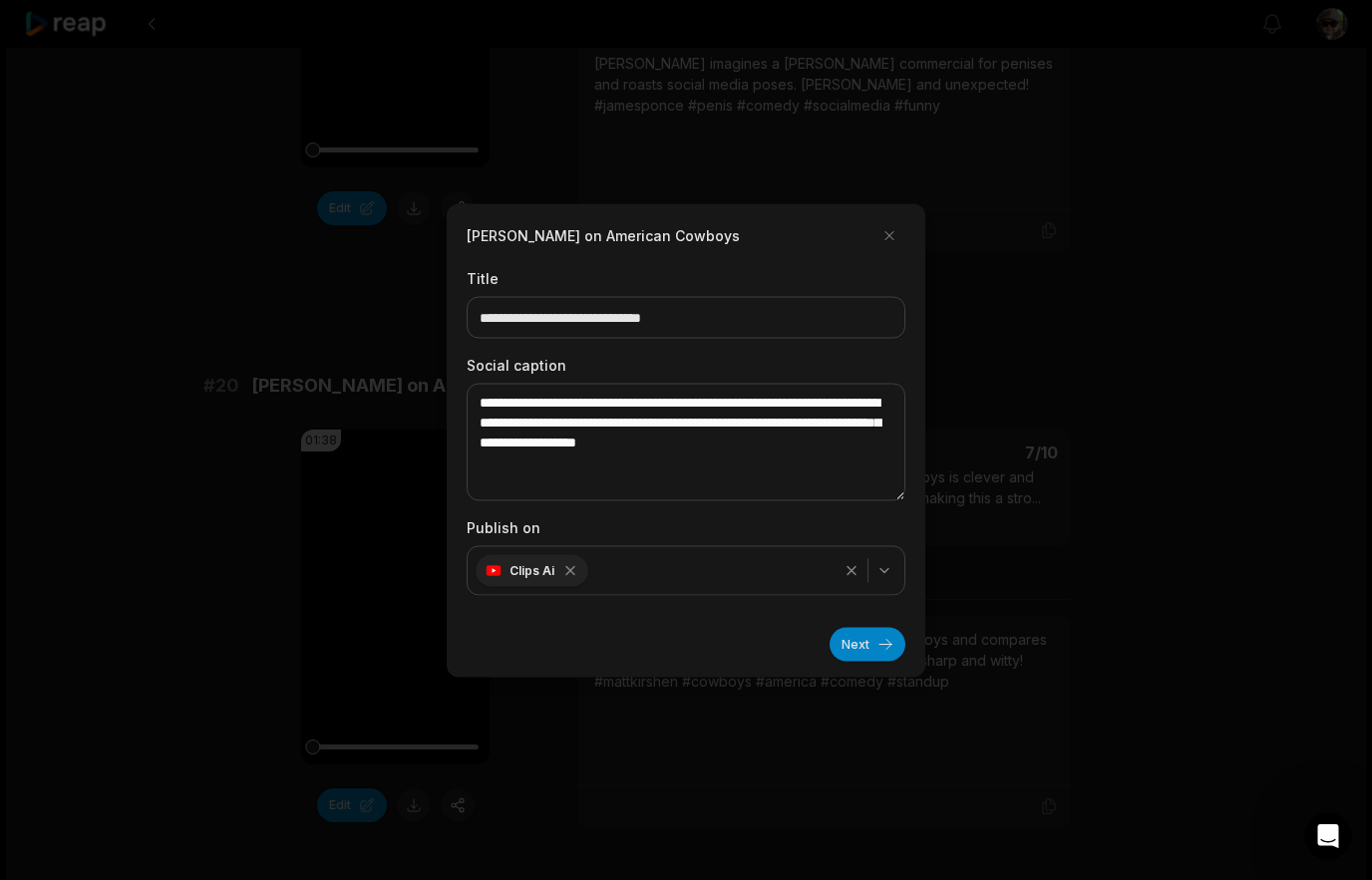 click 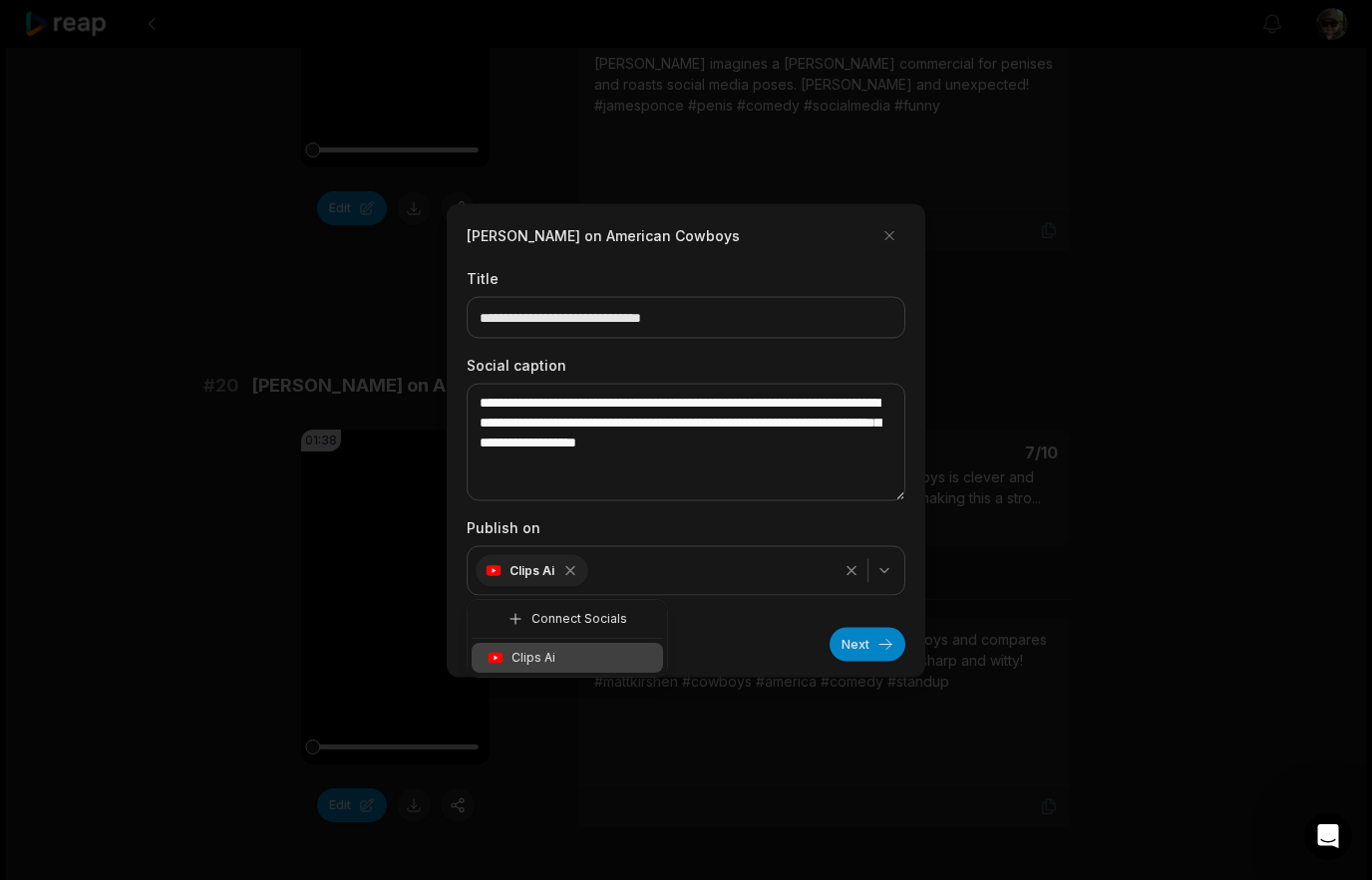 click on "Connect Socials" at bounding box center (579, 619) 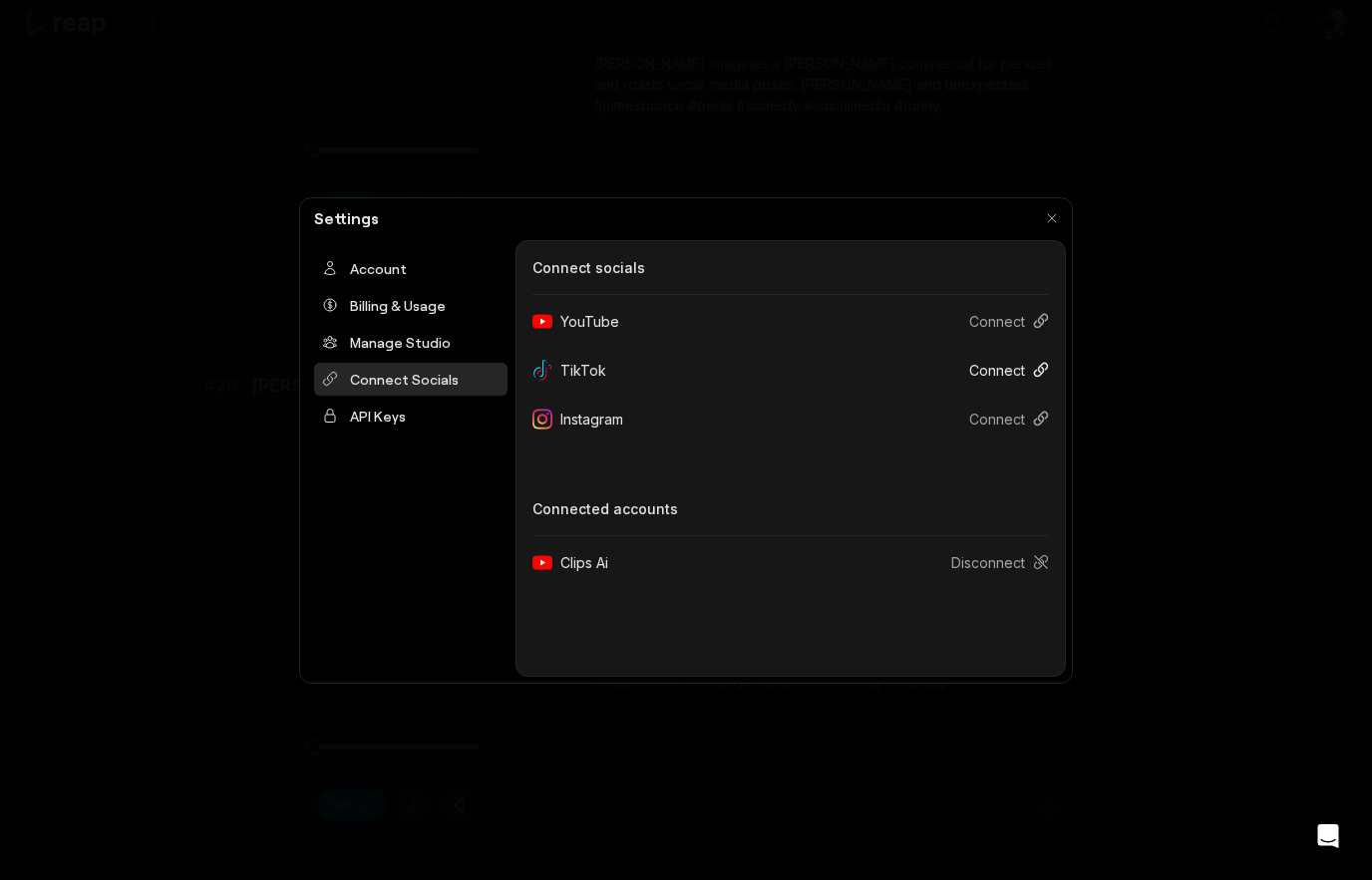 click on "Connect" at bounding box center [1001, 370] 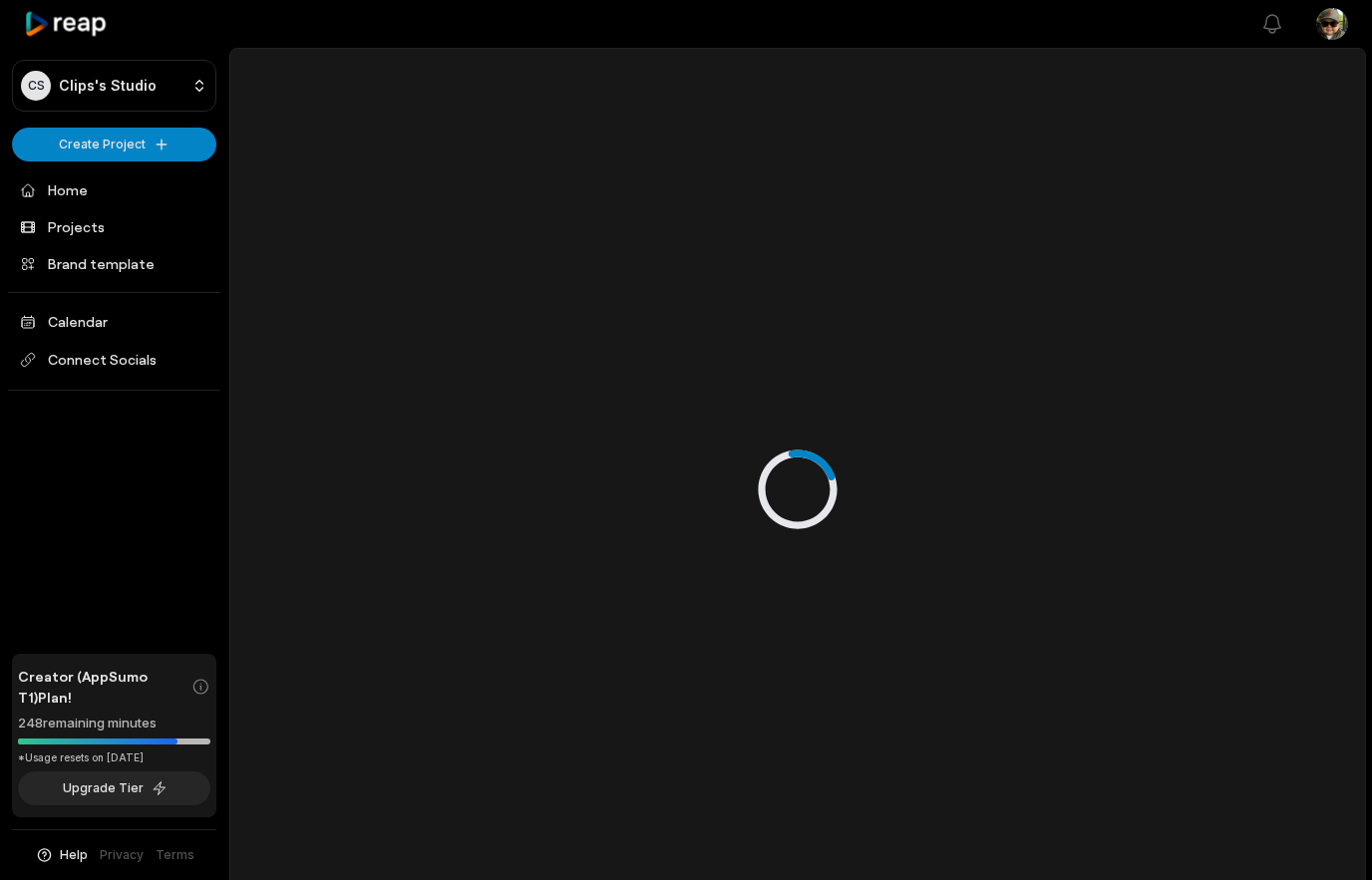 scroll, scrollTop: 0, scrollLeft: 0, axis: both 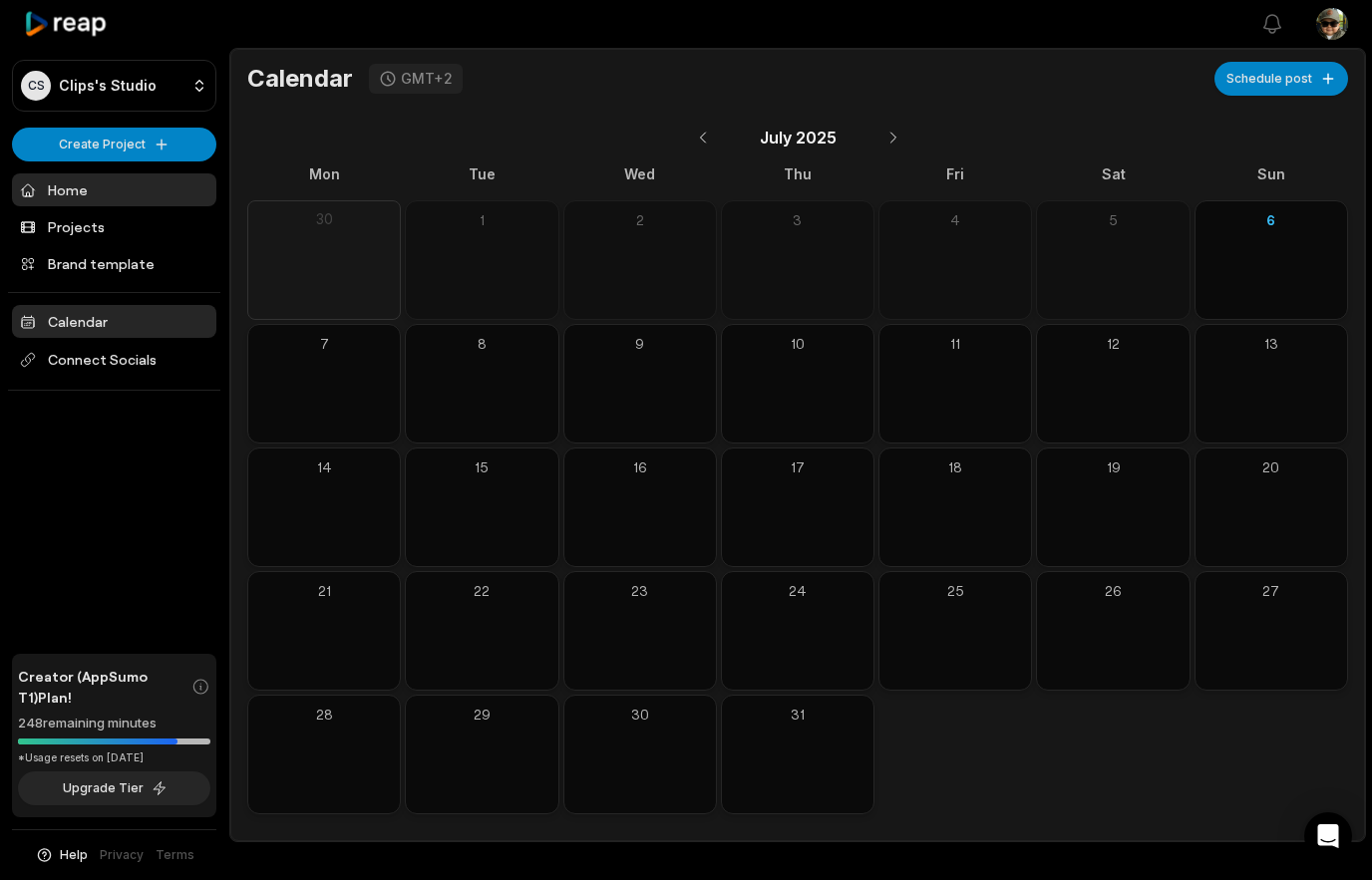 click on "Home" at bounding box center [114, 189] 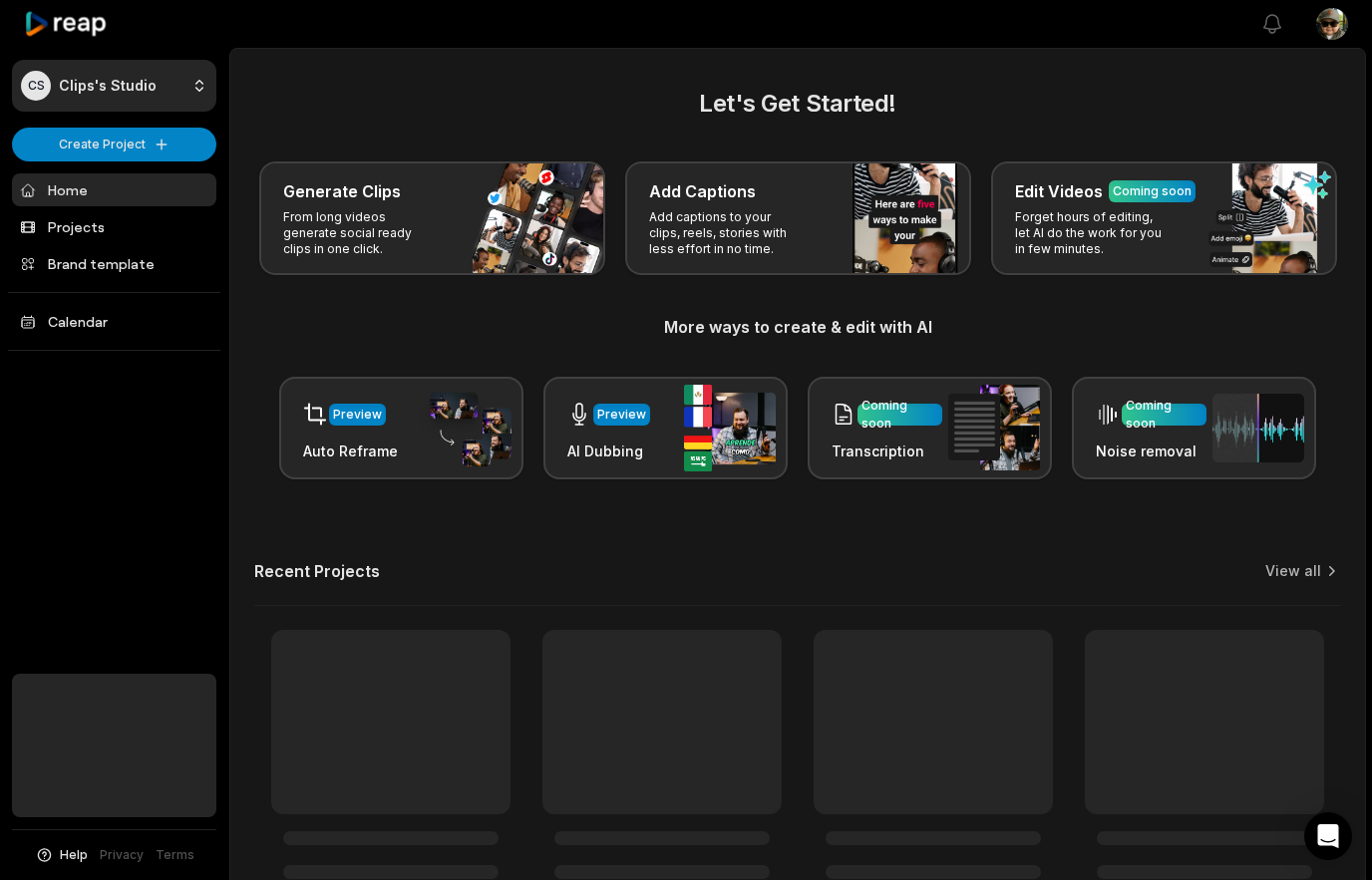 scroll, scrollTop: 0, scrollLeft: 0, axis: both 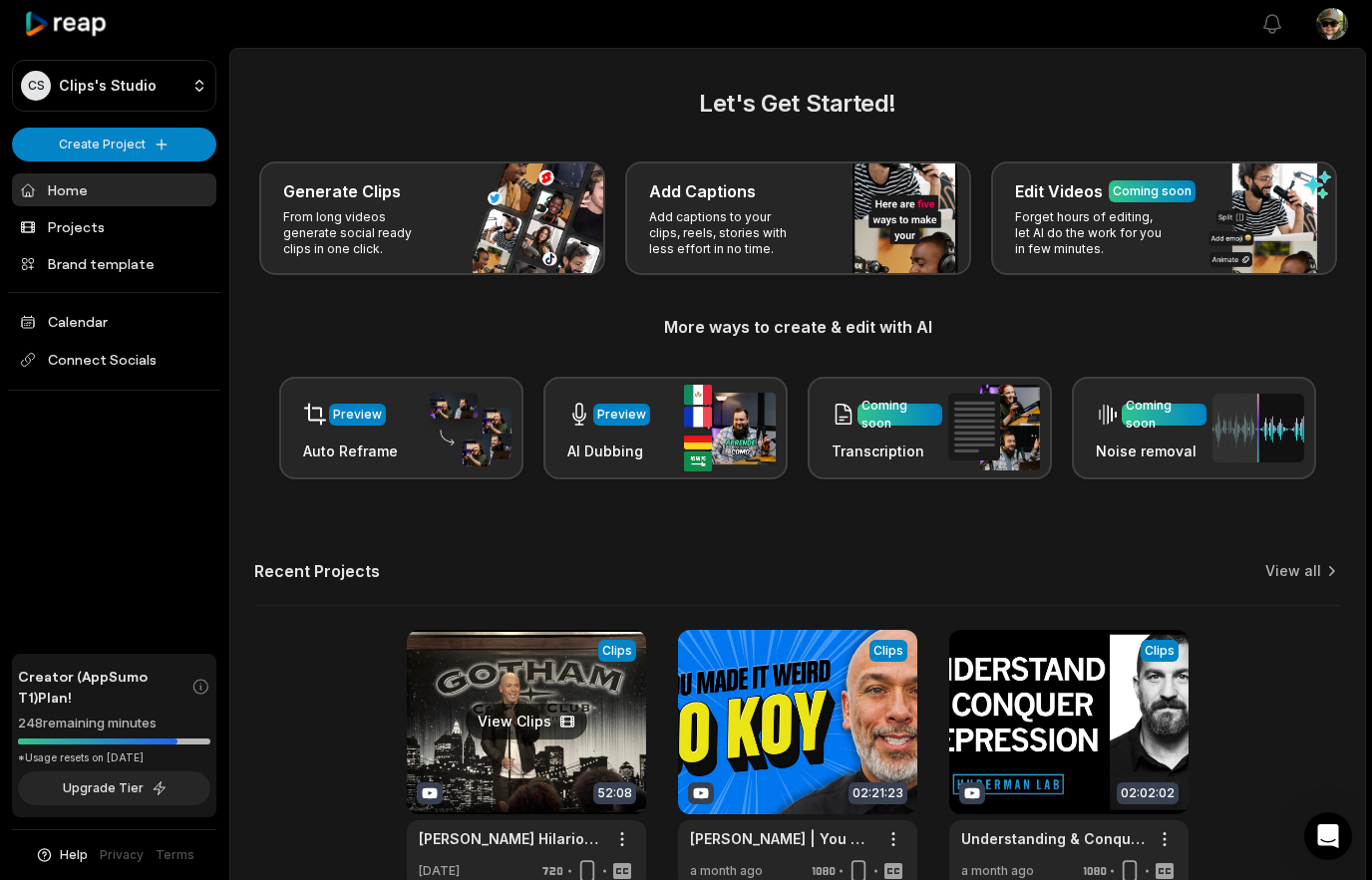 click at bounding box center [526, 760] 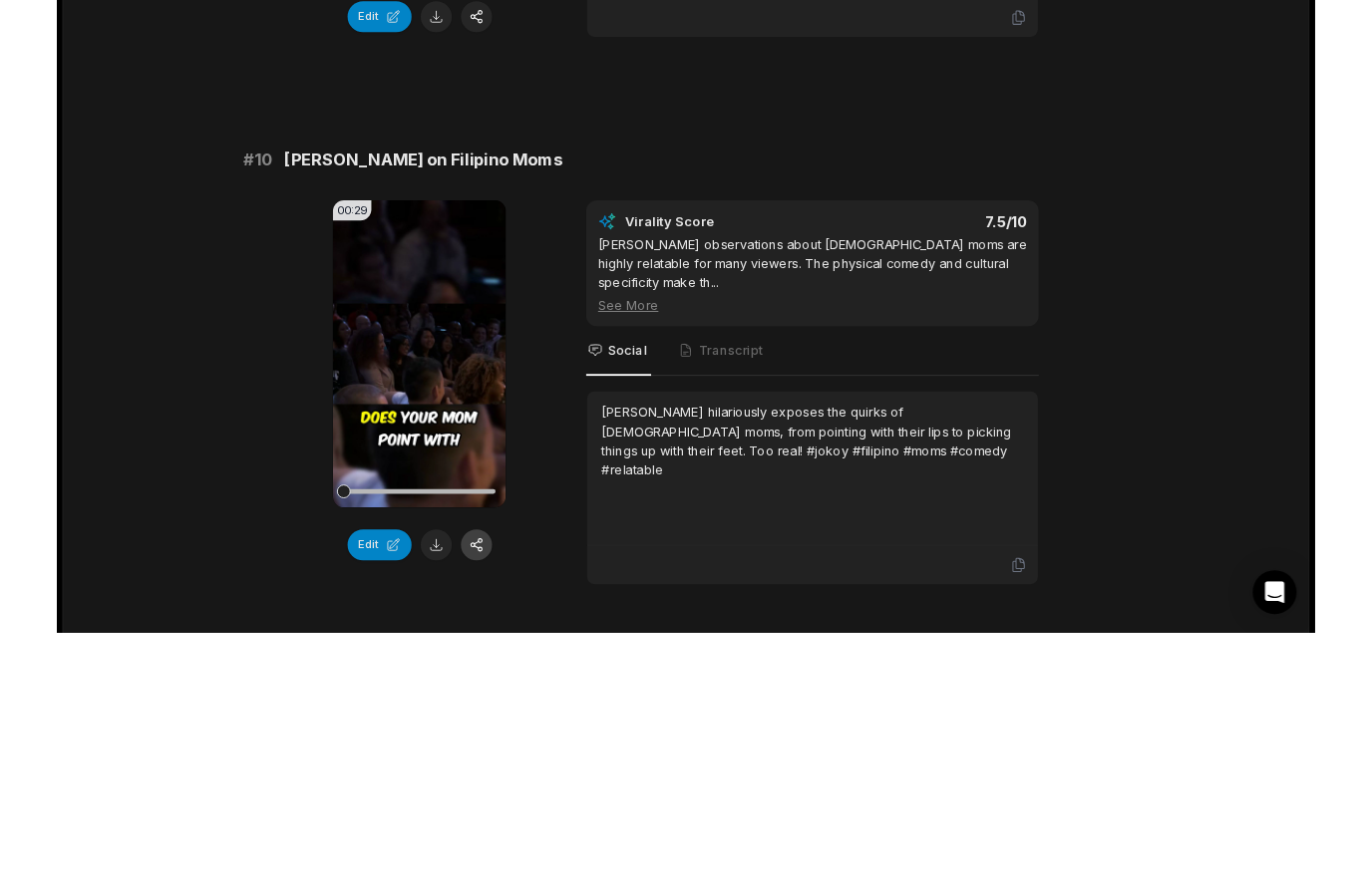 scroll, scrollTop: 5205, scrollLeft: 0, axis: vertical 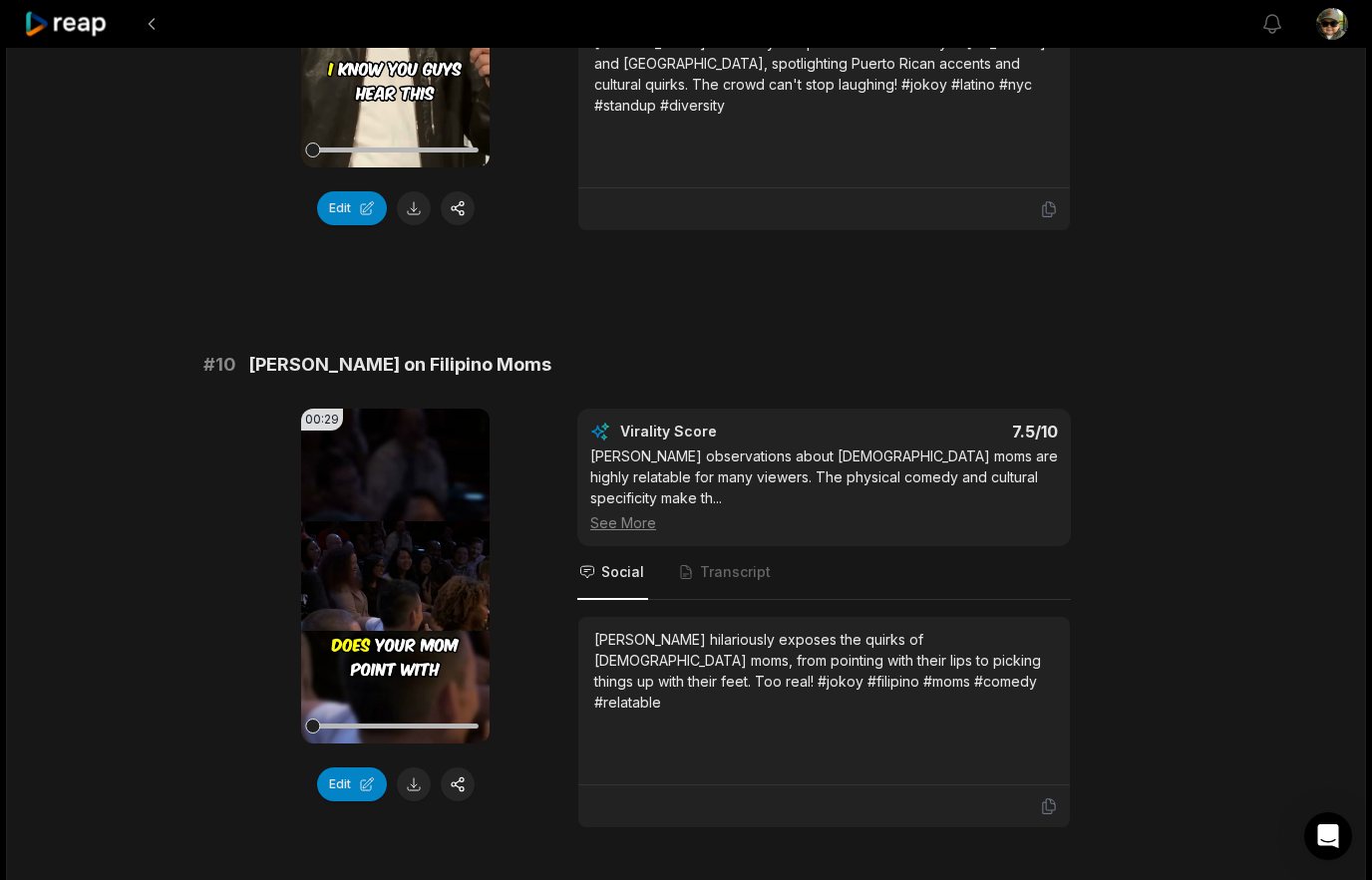 click on "2" at bounding box center [684, 931] 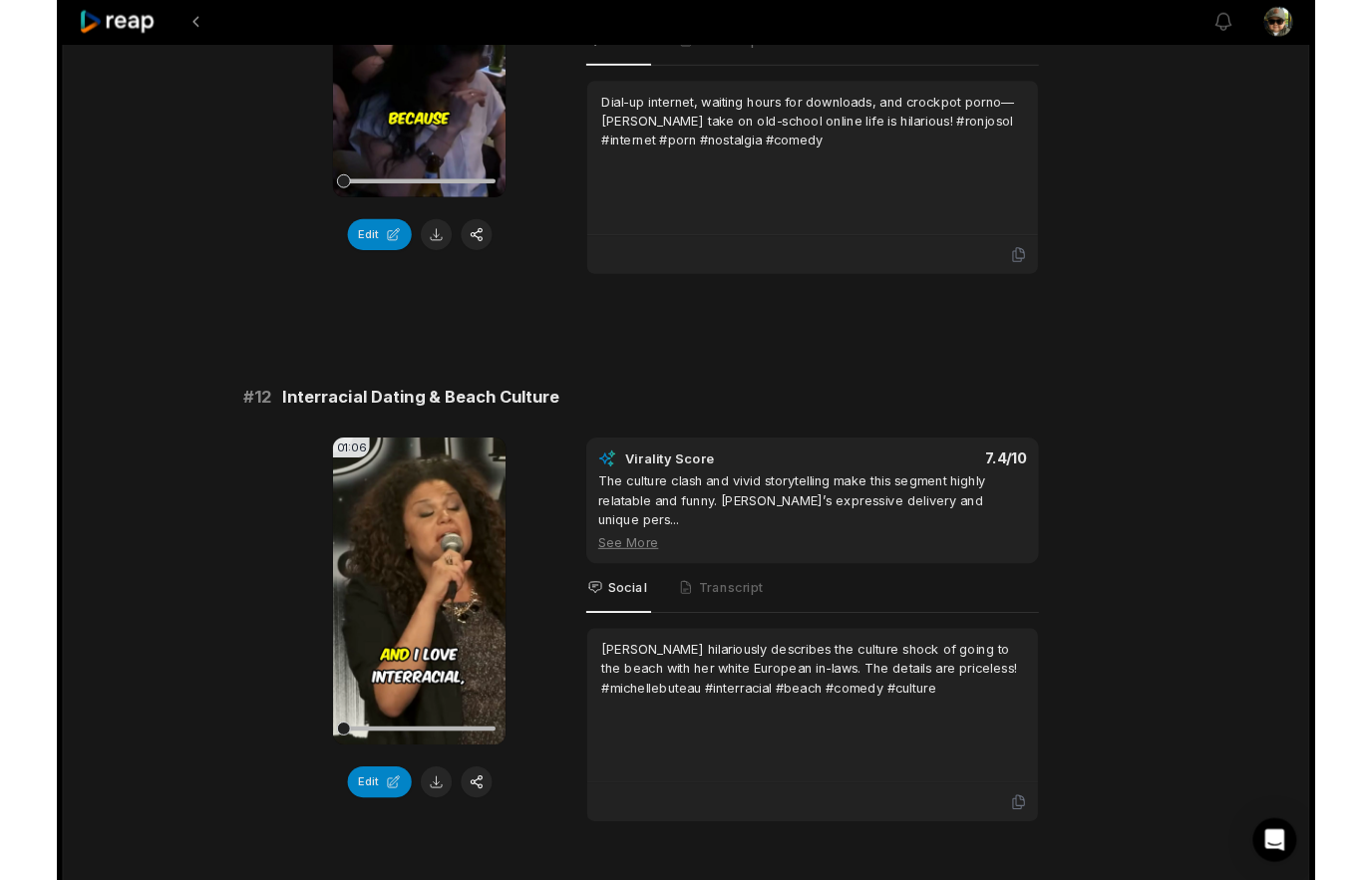 scroll, scrollTop: 255, scrollLeft: 0, axis: vertical 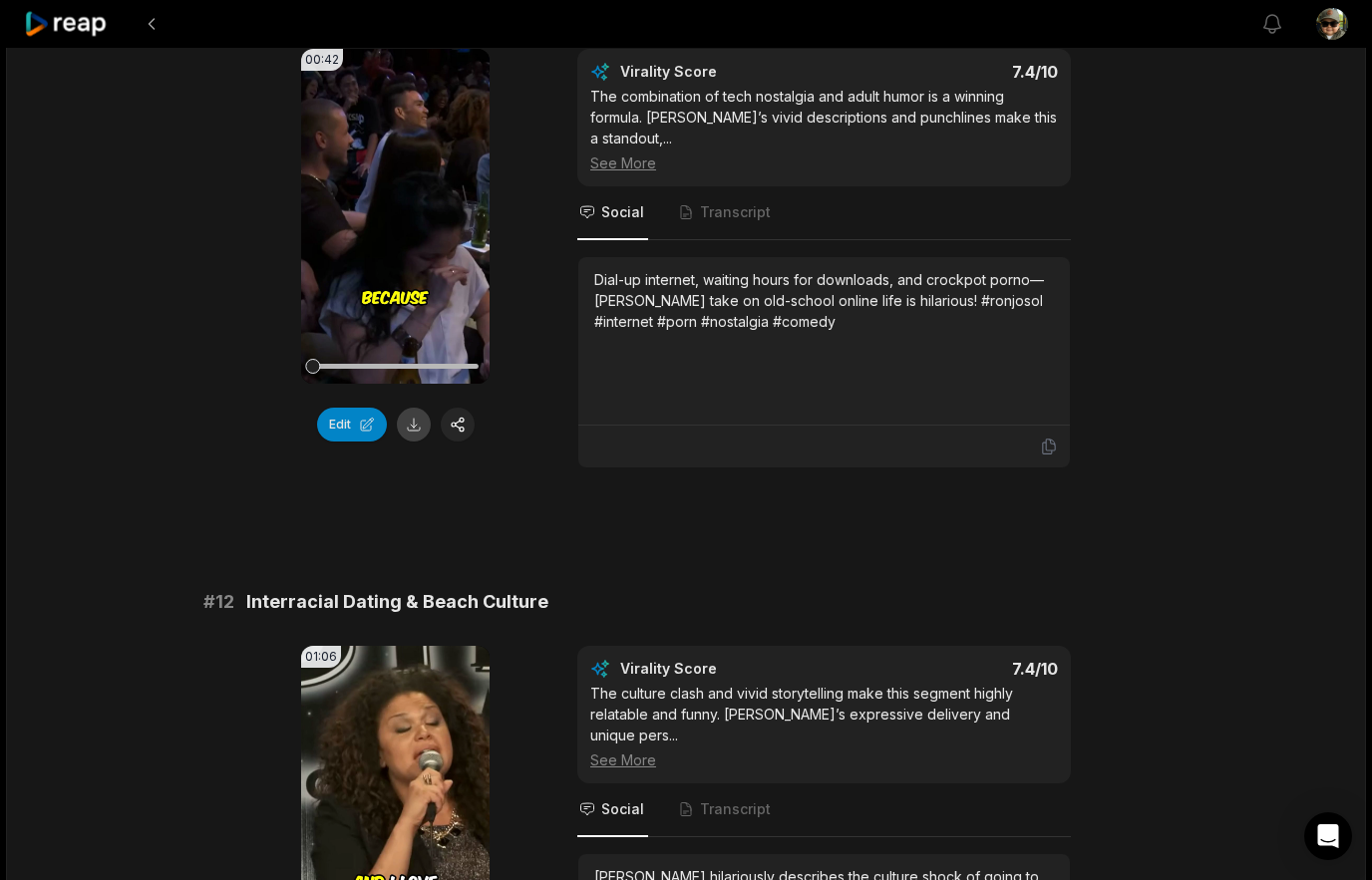 click at bounding box center (414, 425) 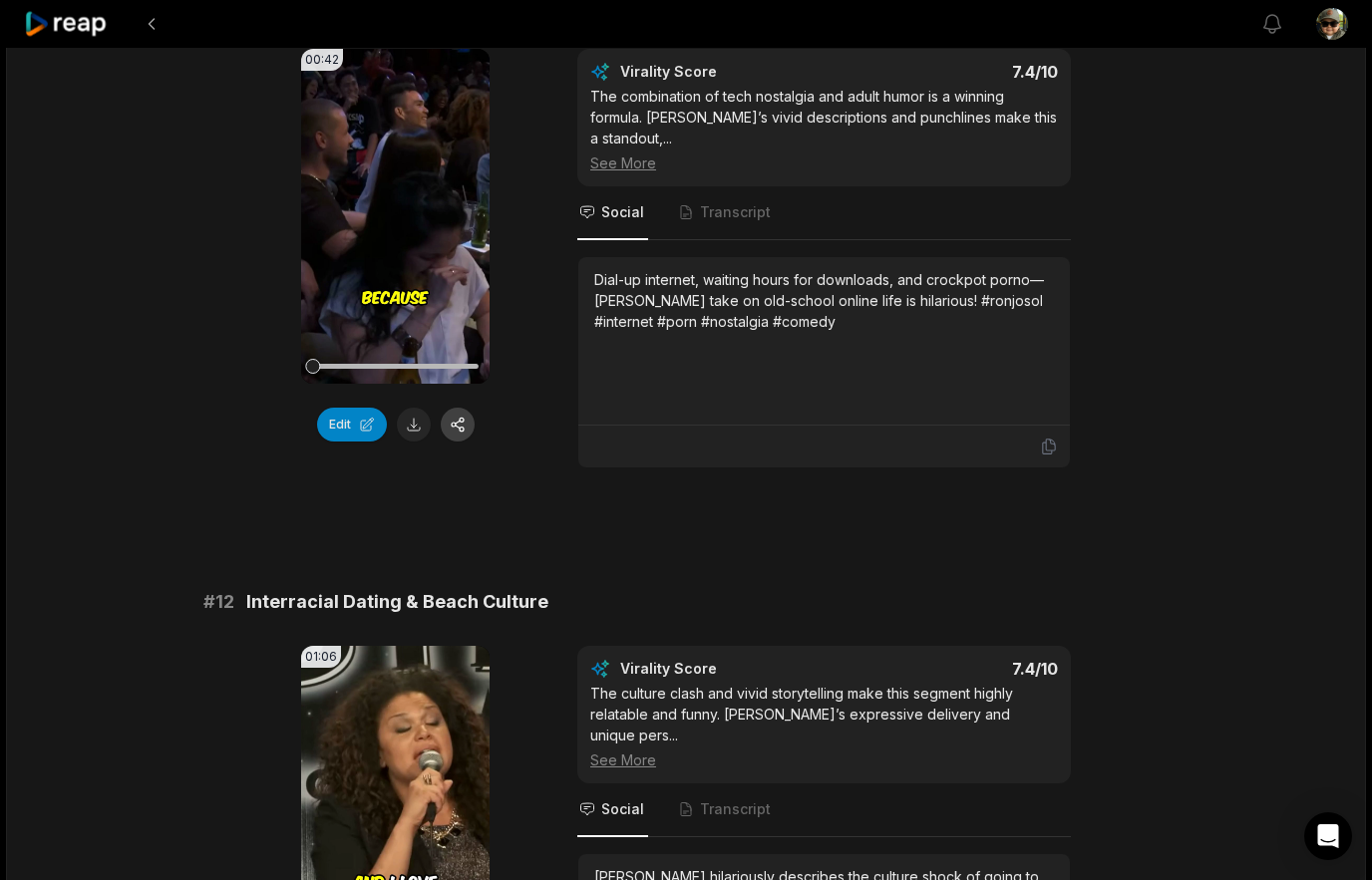 click at bounding box center [458, 425] 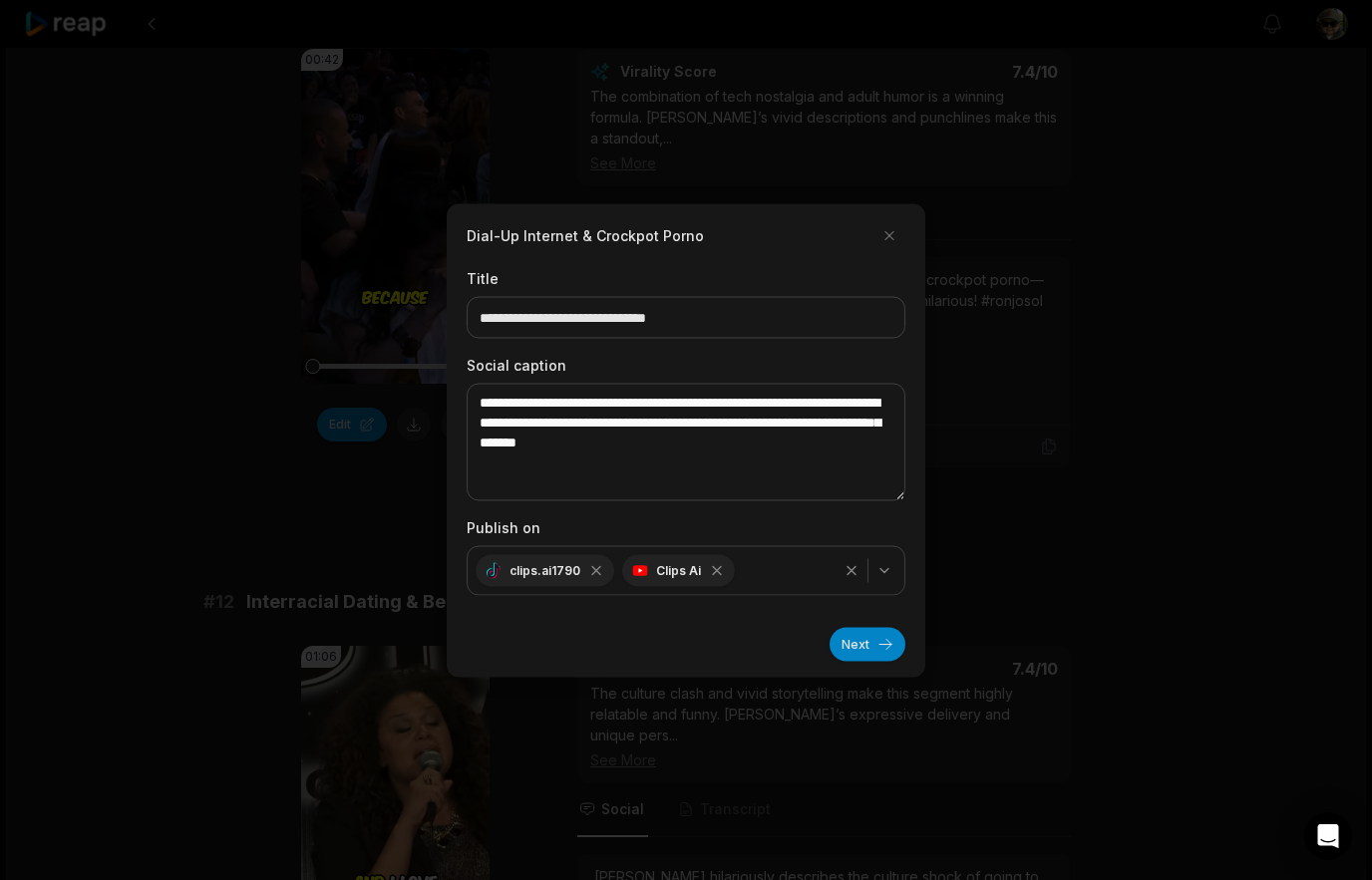 click 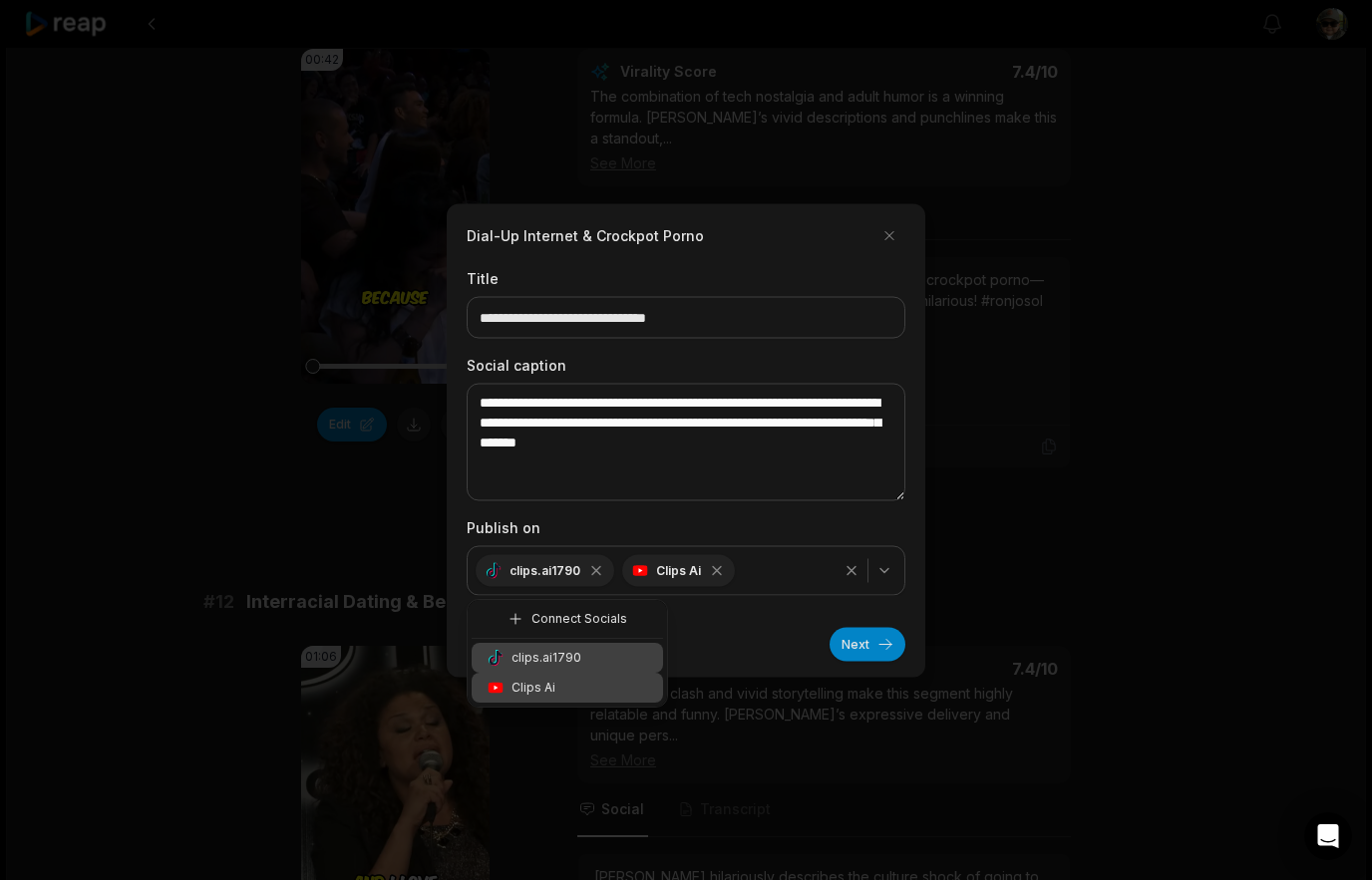 click on "Connect Socials" at bounding box center (579, 619) 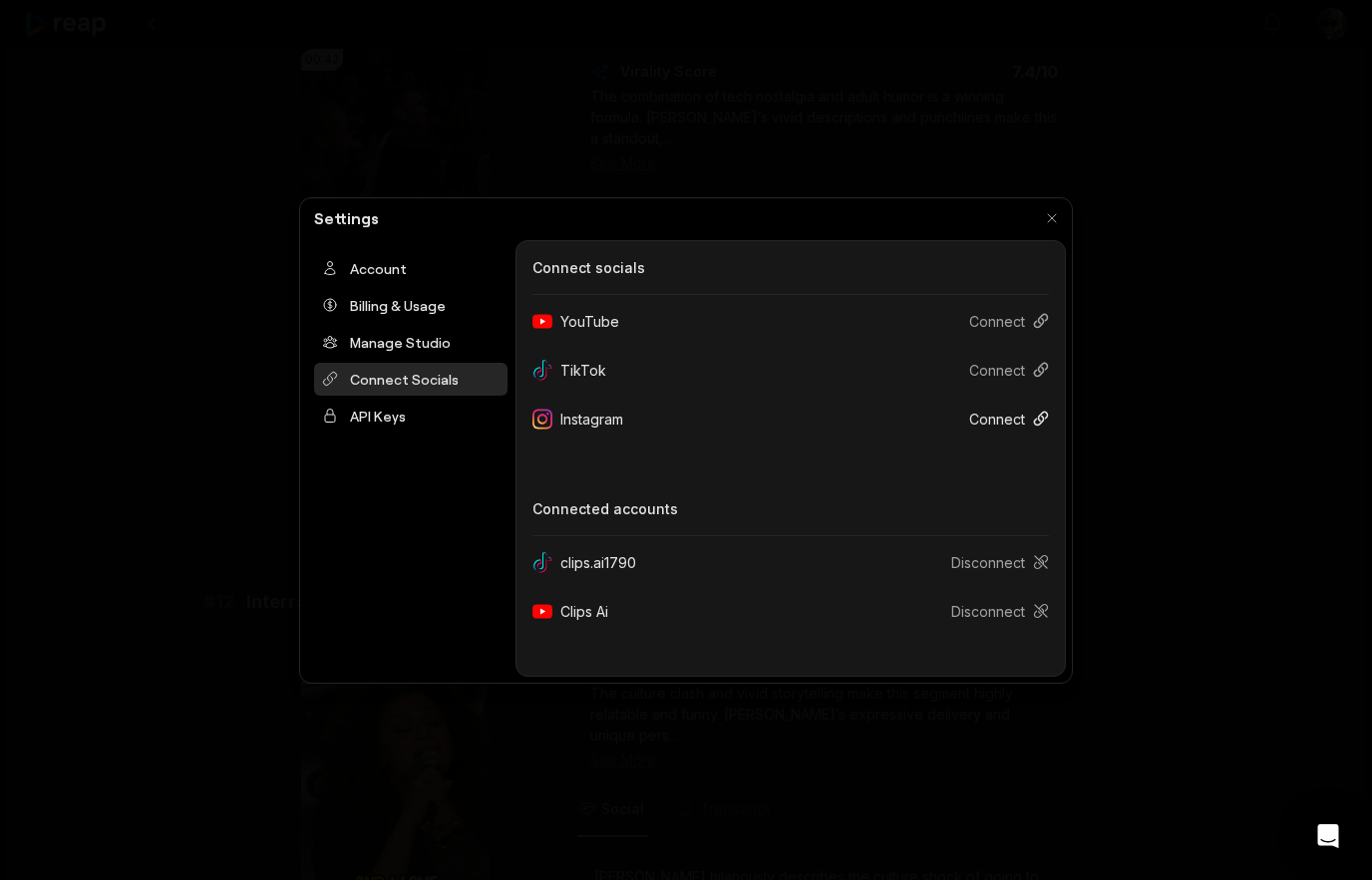 click on "Connect" at bounding box center [1001, 419] 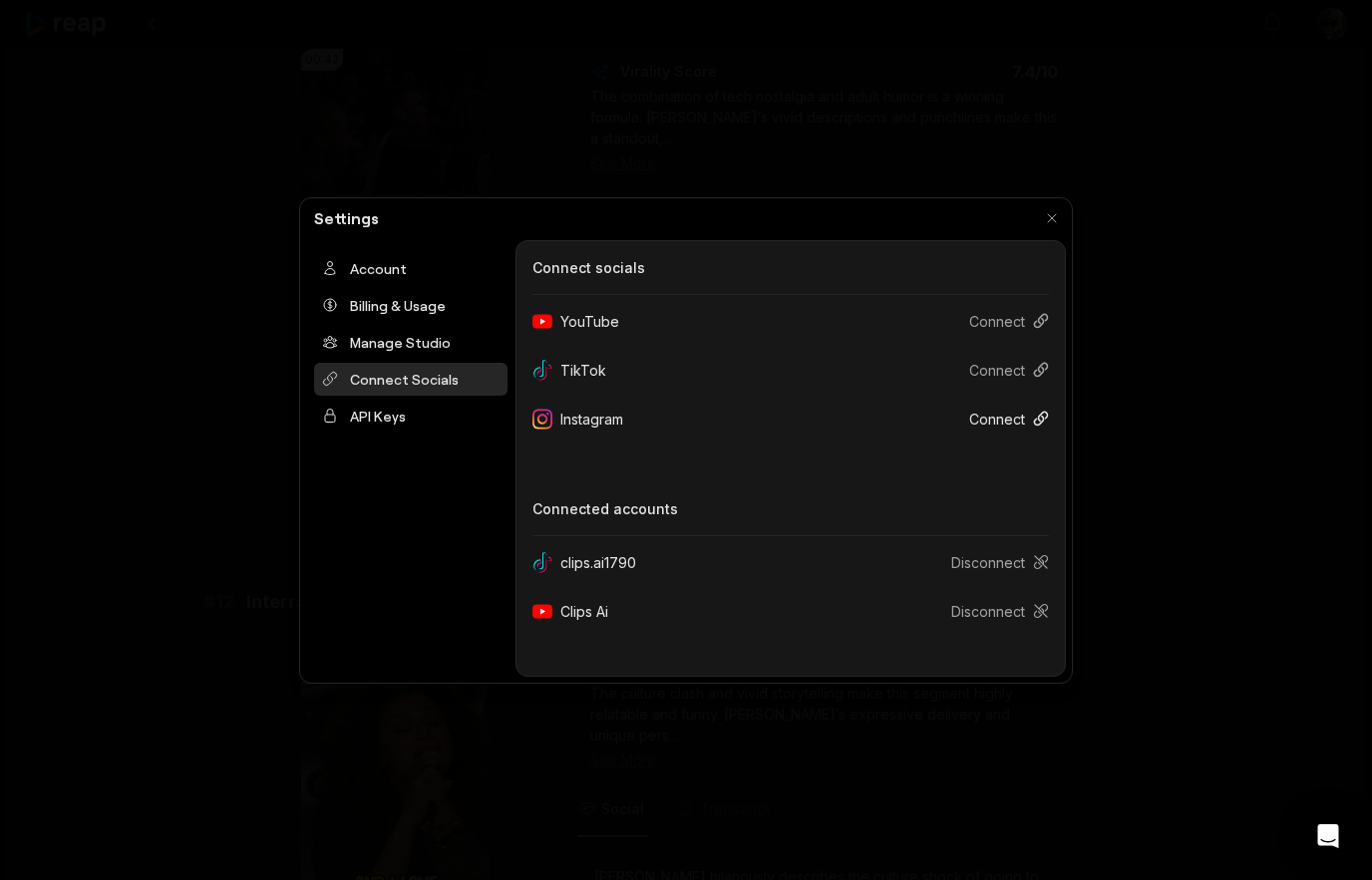 click on "Connect" at bounding box center [1001, 419] 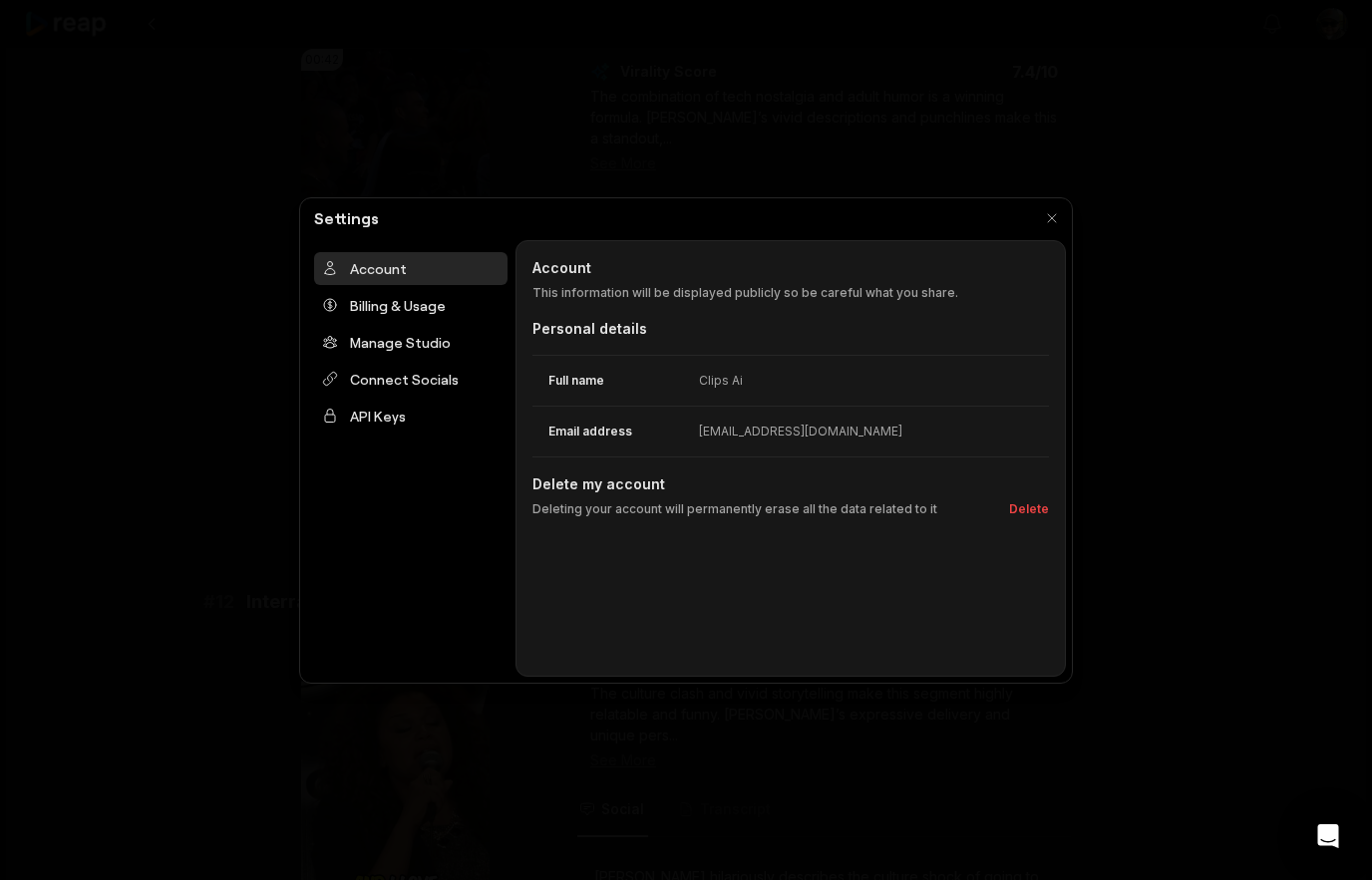 click at bounding box center [686, 440] 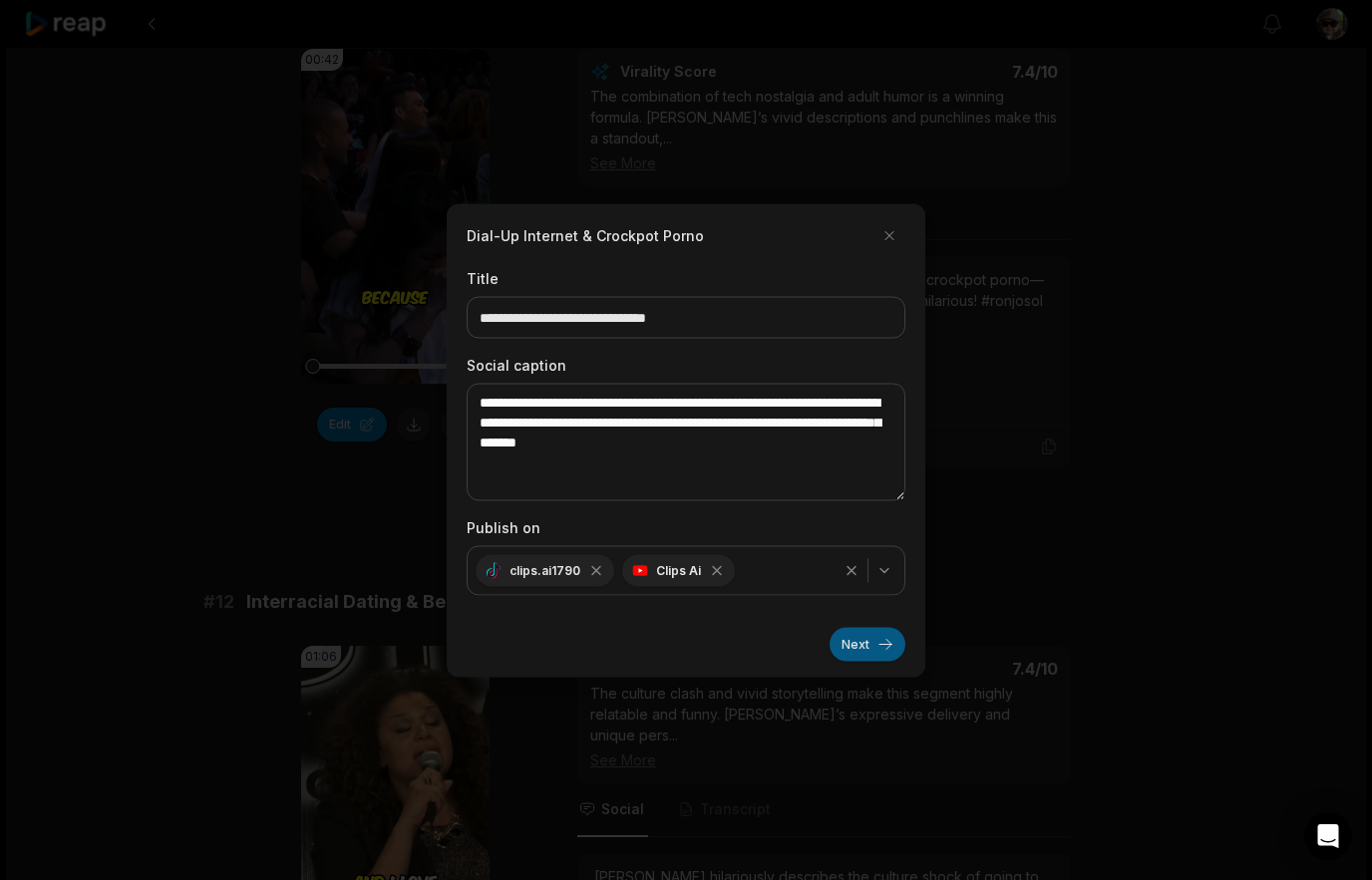 click on "Next" at bounding box center (867, 644) 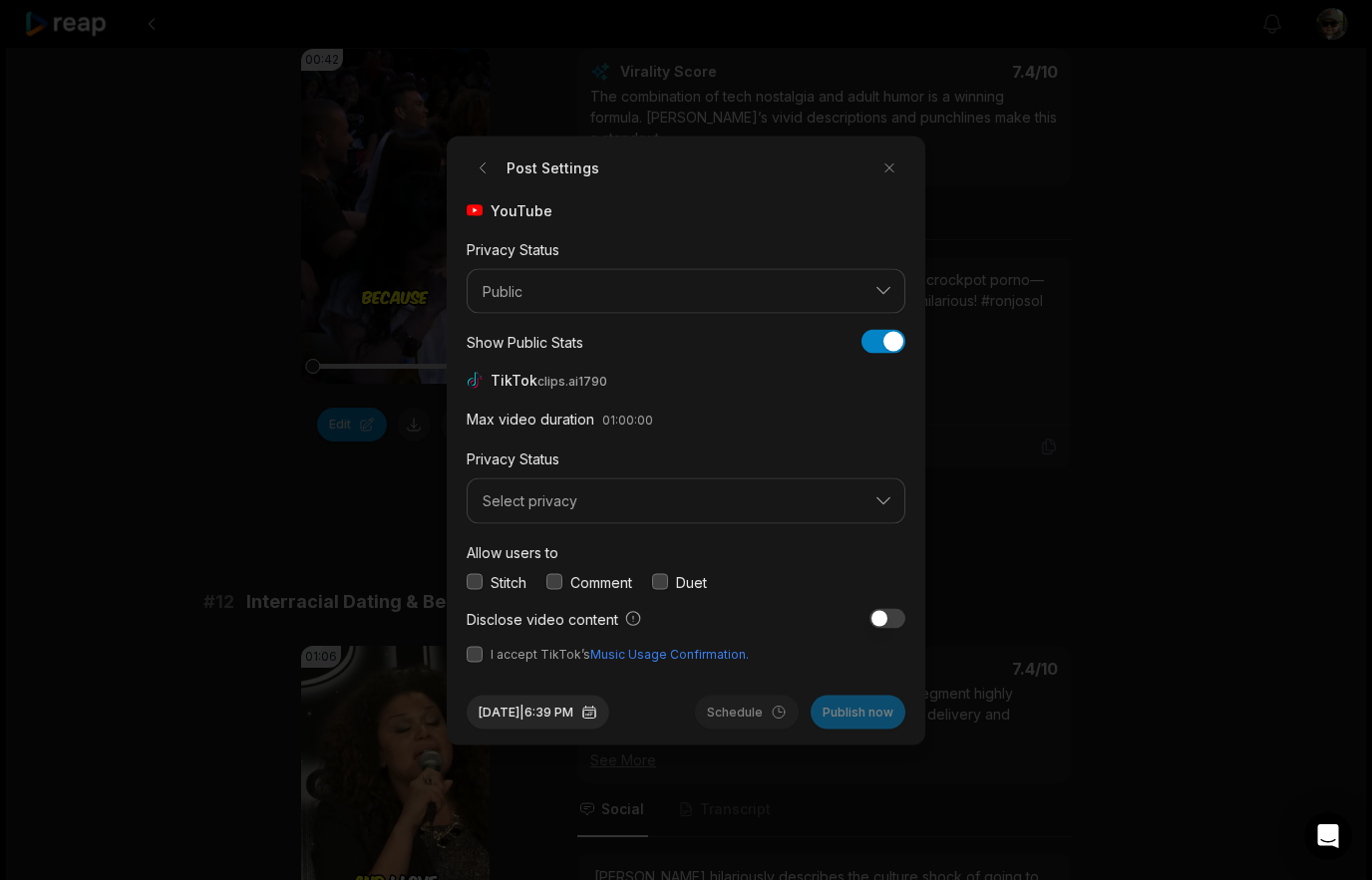 click on "Public" at bounding box center [672, 291] 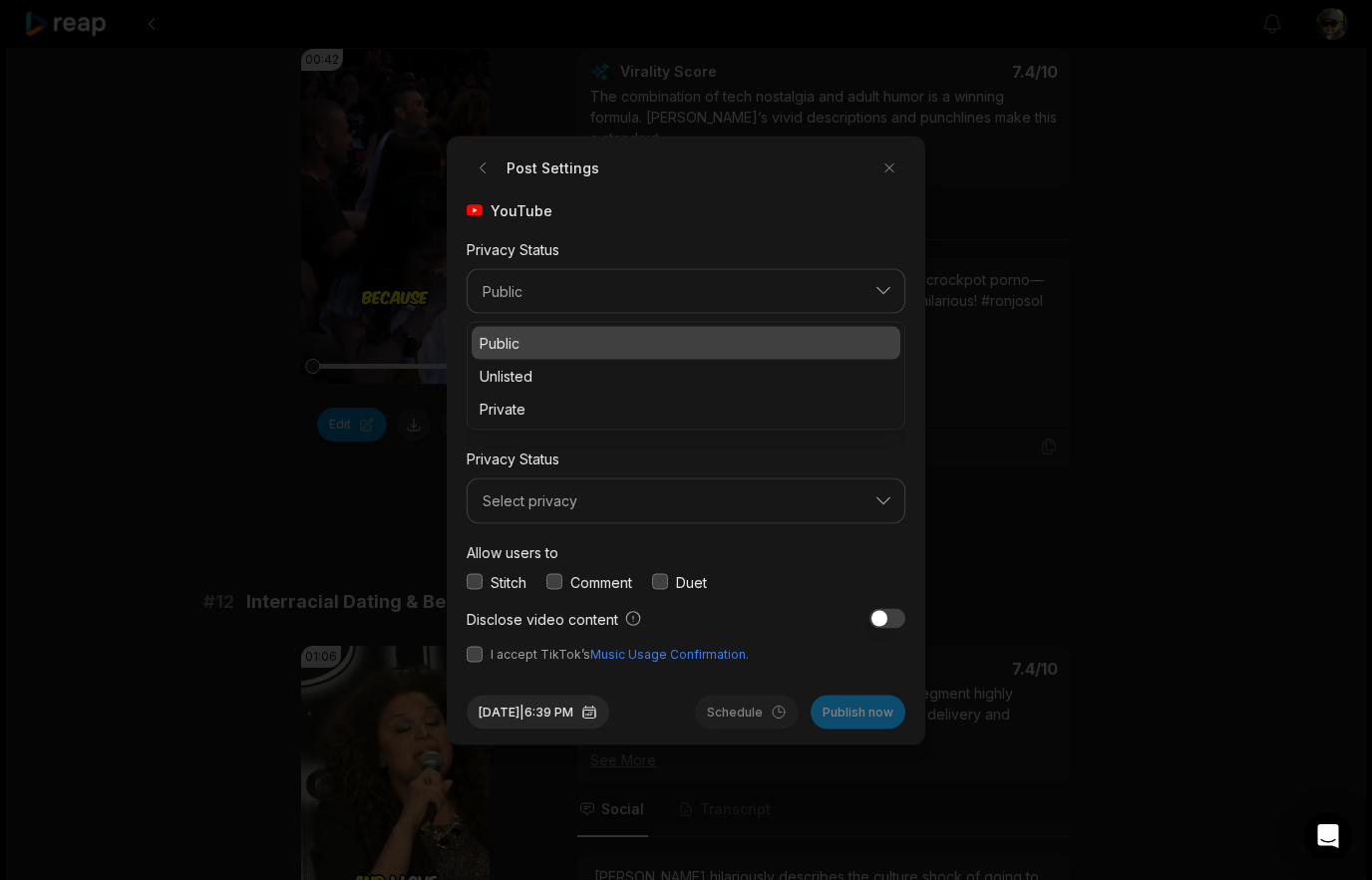 click on "Public" at bounding box center (686, 343) 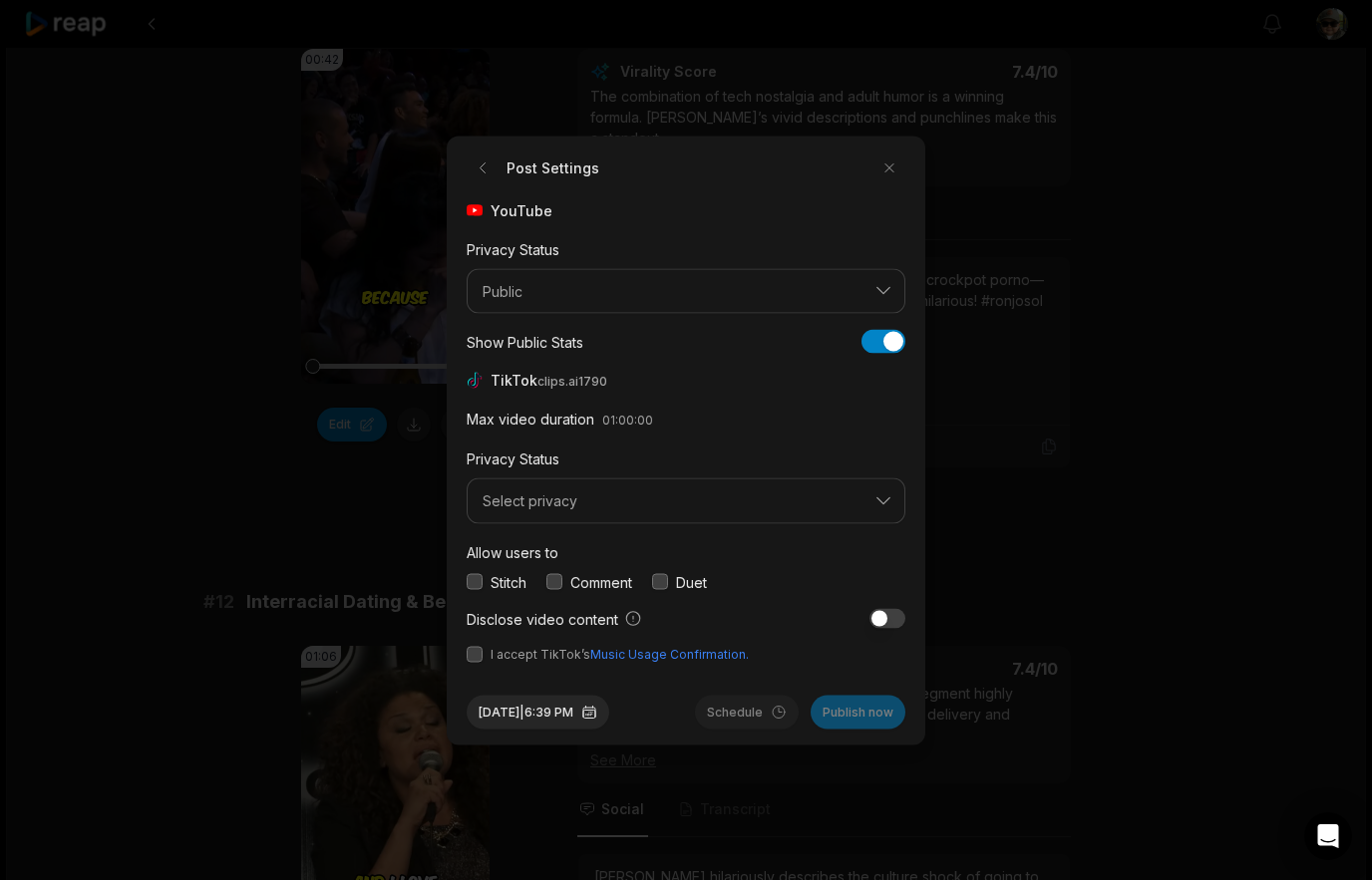 click on "Select privacy" at bounding box center (672, 501) 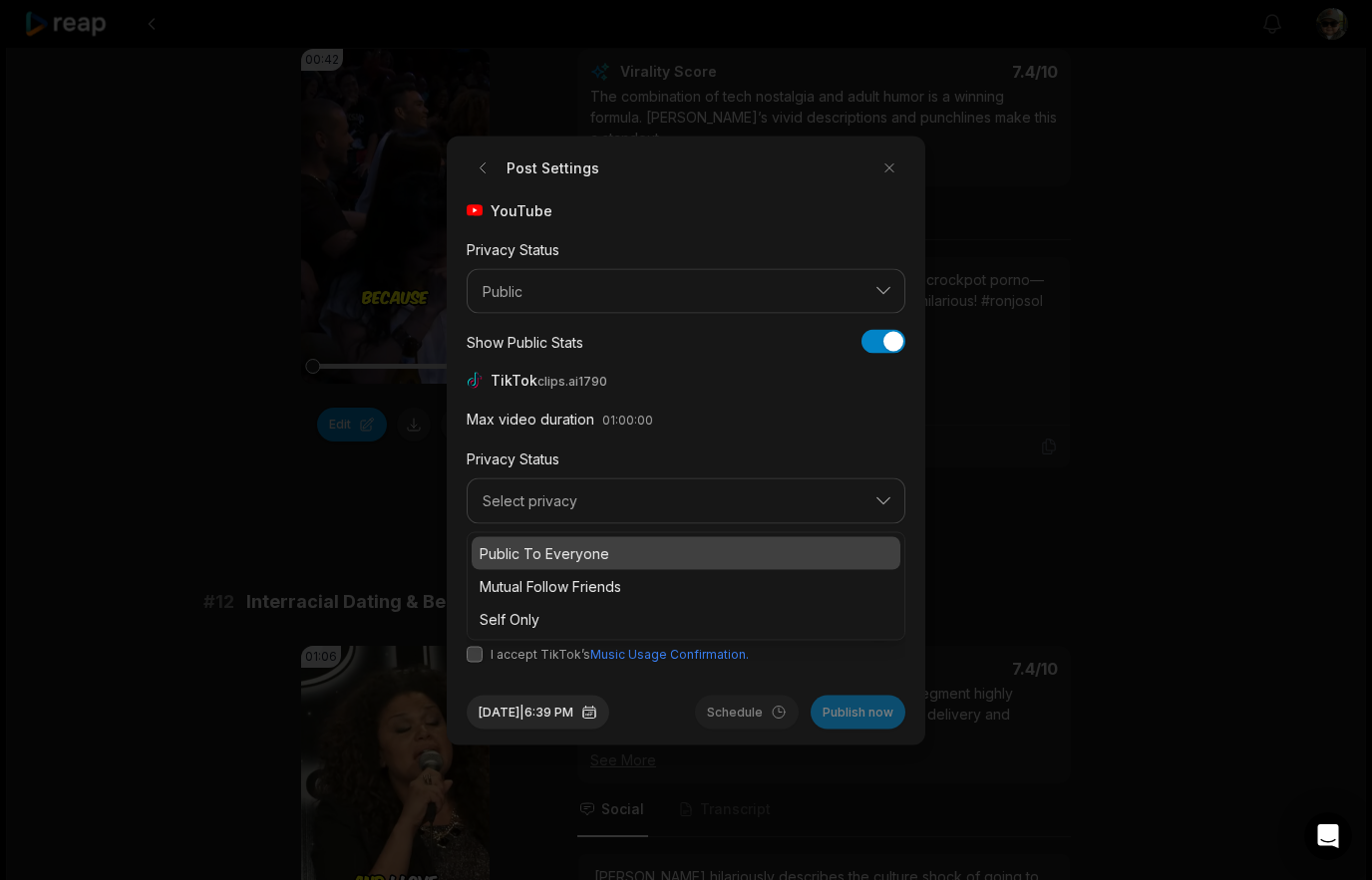 click on "Public To Everyone" at bounding box center [686, 552] 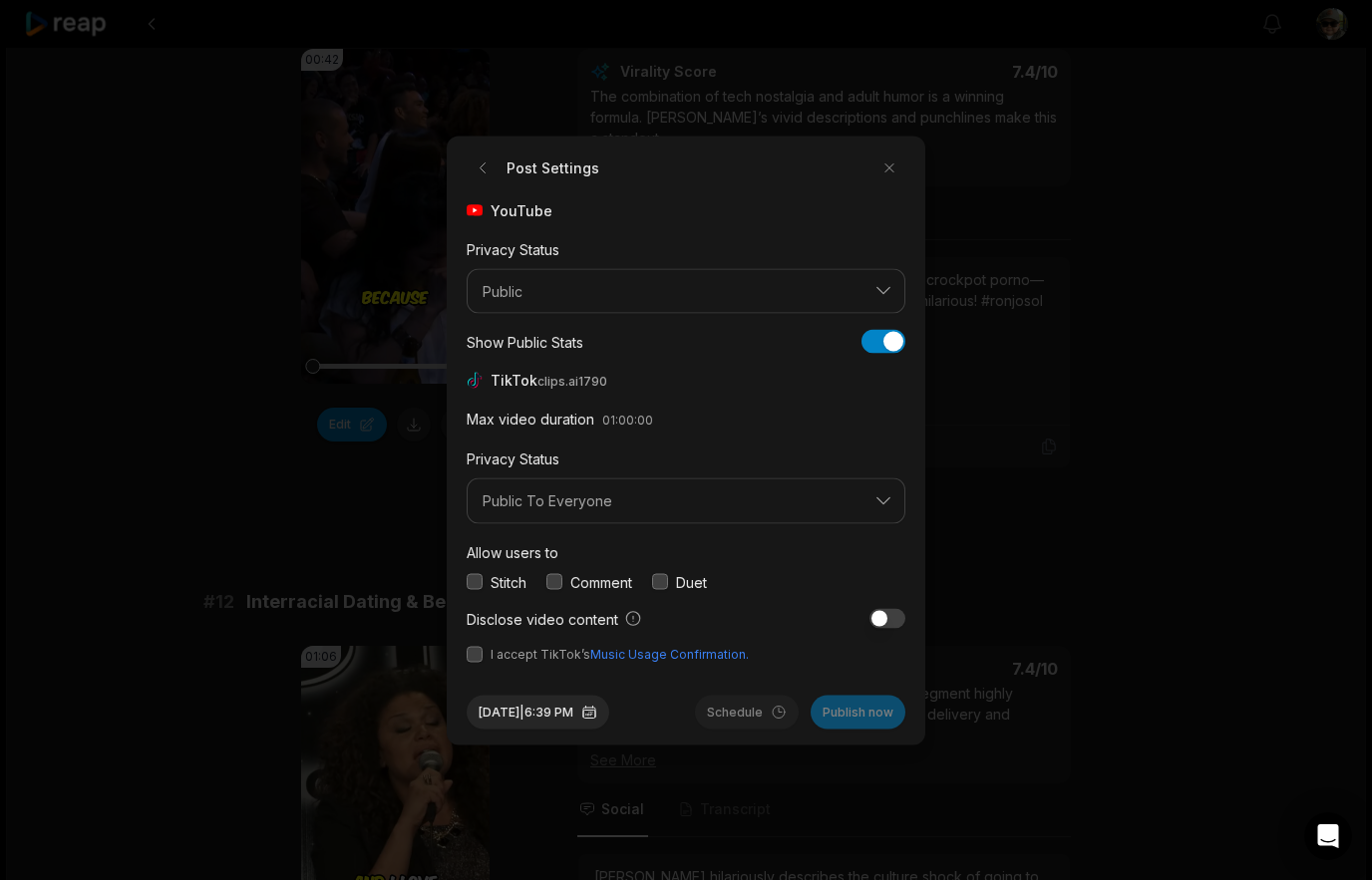 click at bounding box center [475, 582] 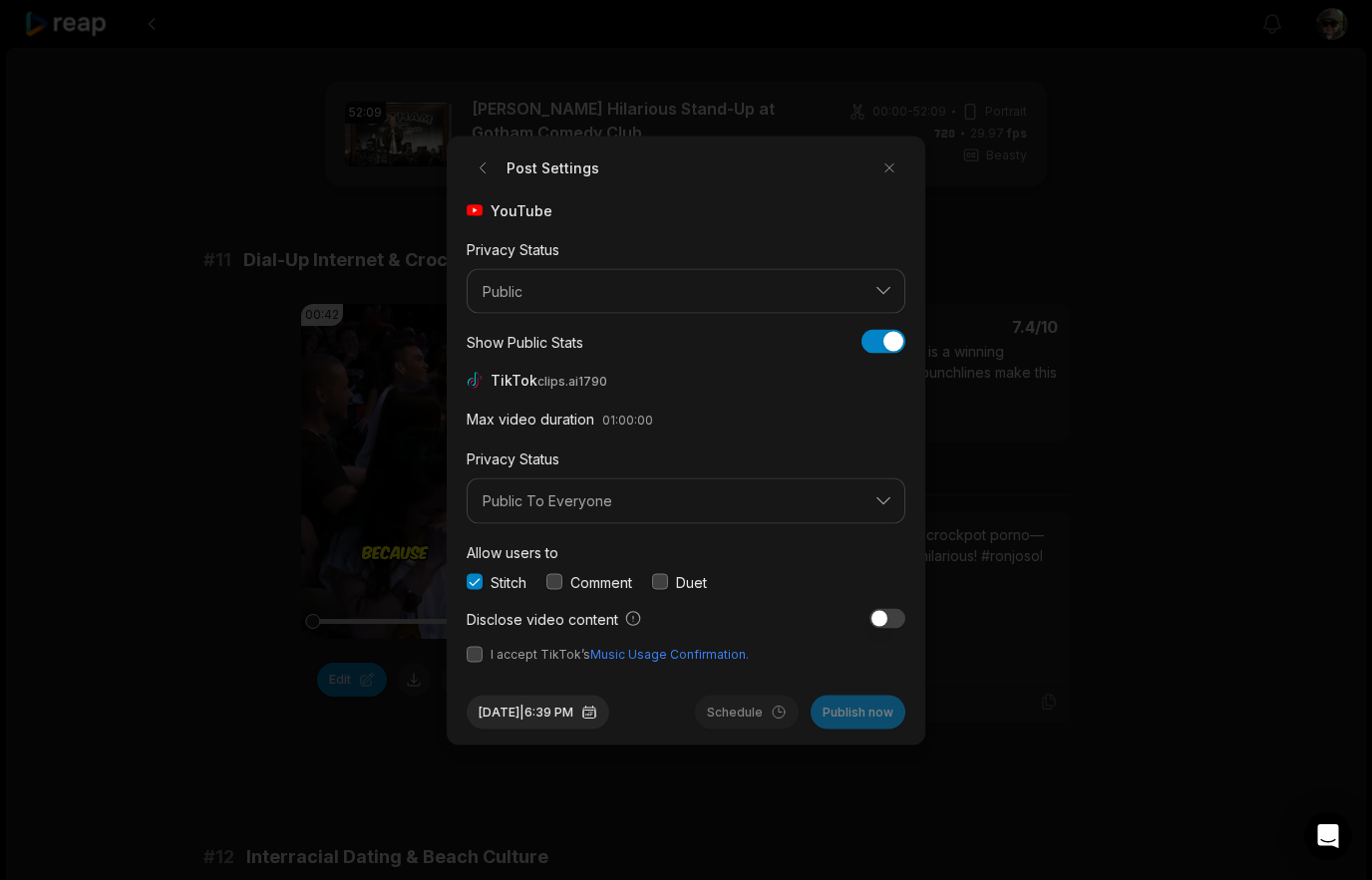 scroll, scrollTop: 255, scrollLeft: 0, axis: vertical 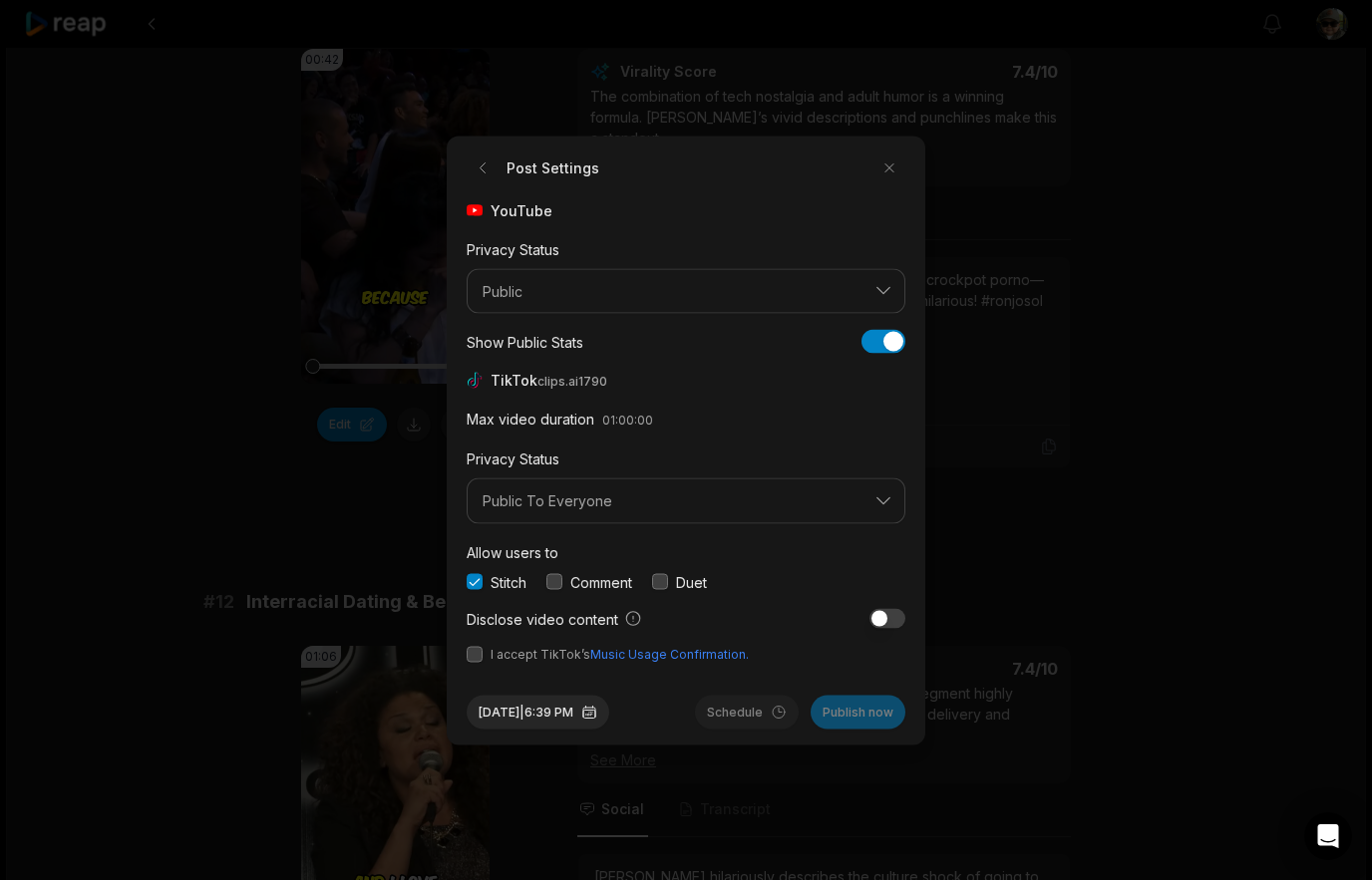 click at bounding box center (475, 654) 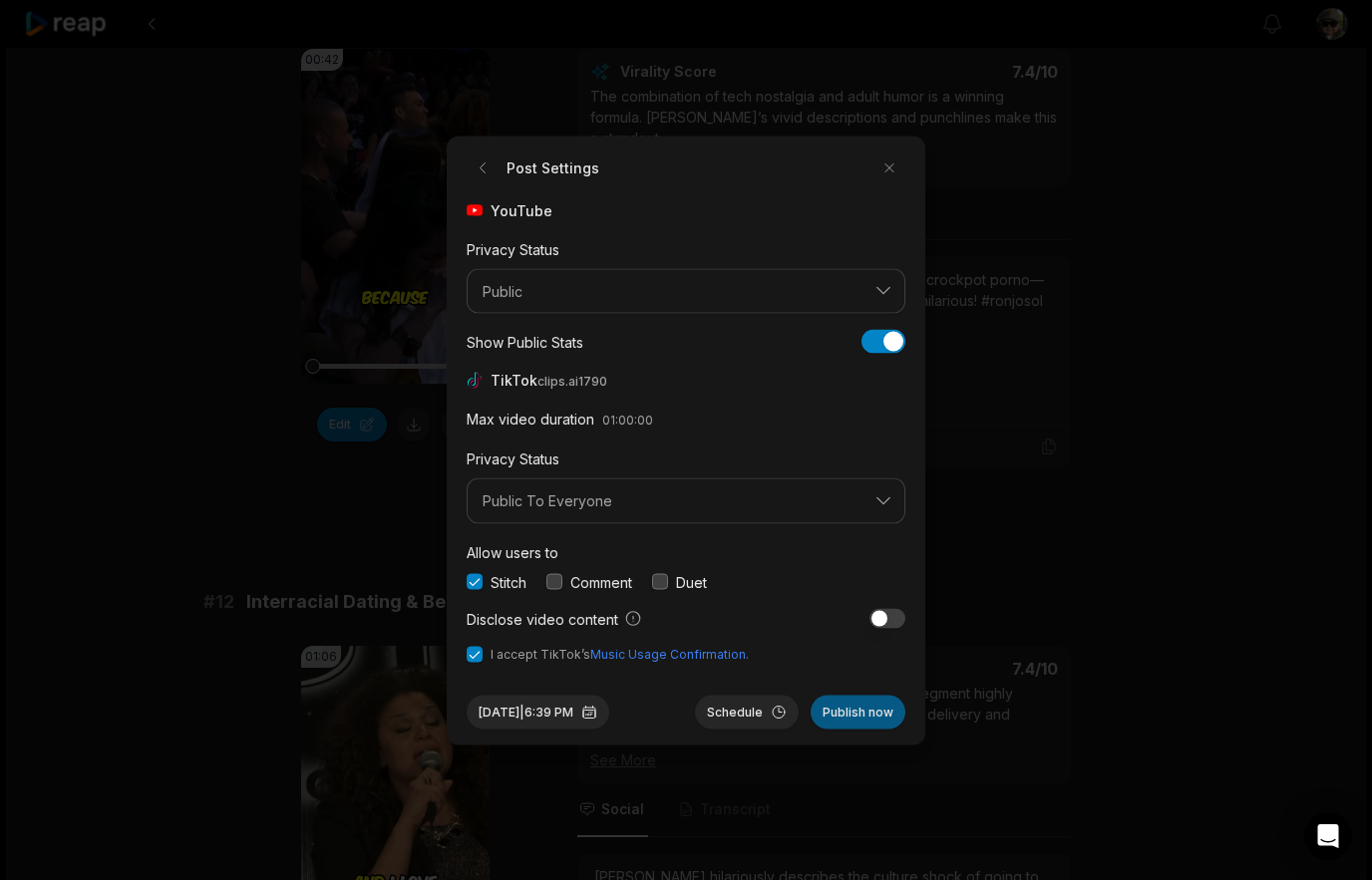 click on "Publish now" at bounding box center (858, 712) 